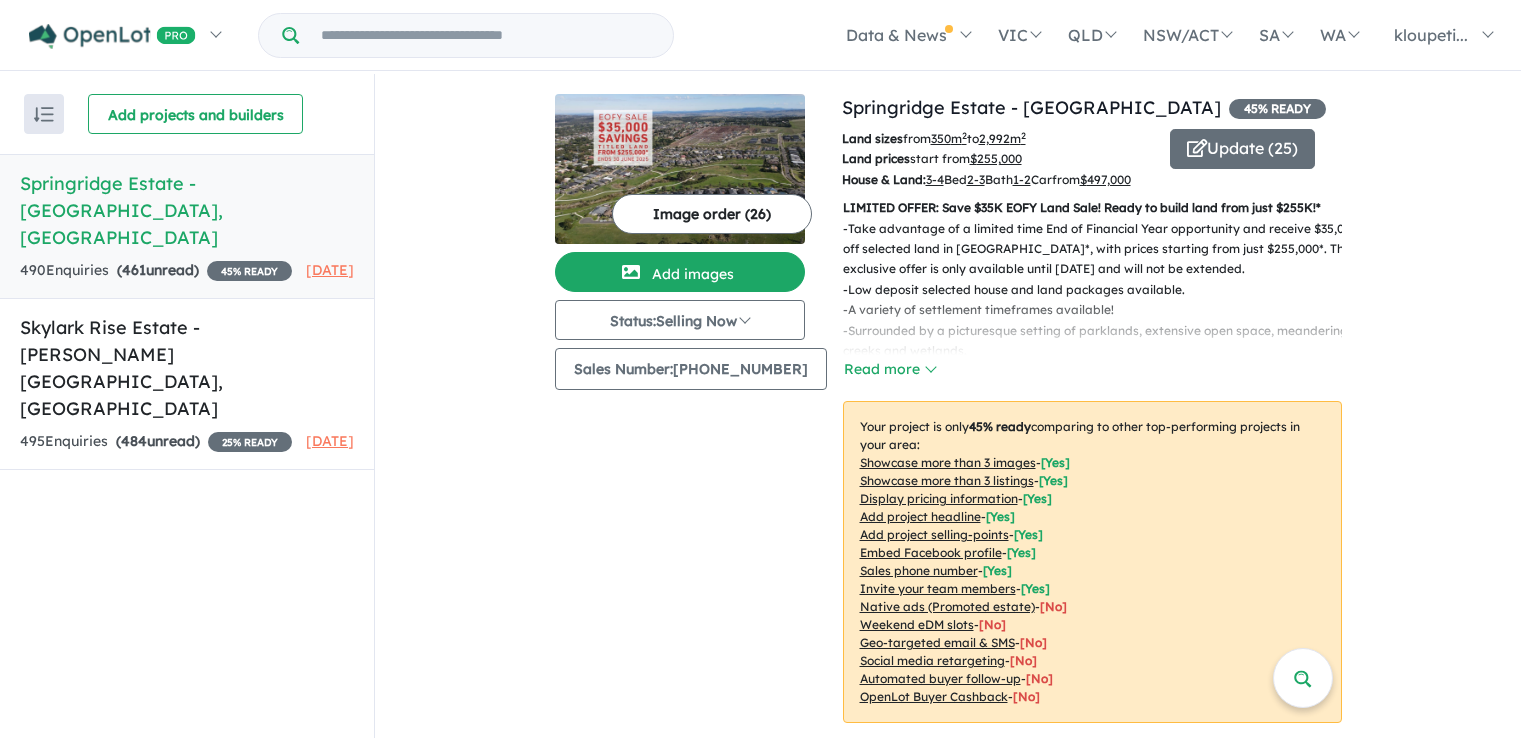 scroll, scrollTop: 0, scrollLeft: 0, axis: both 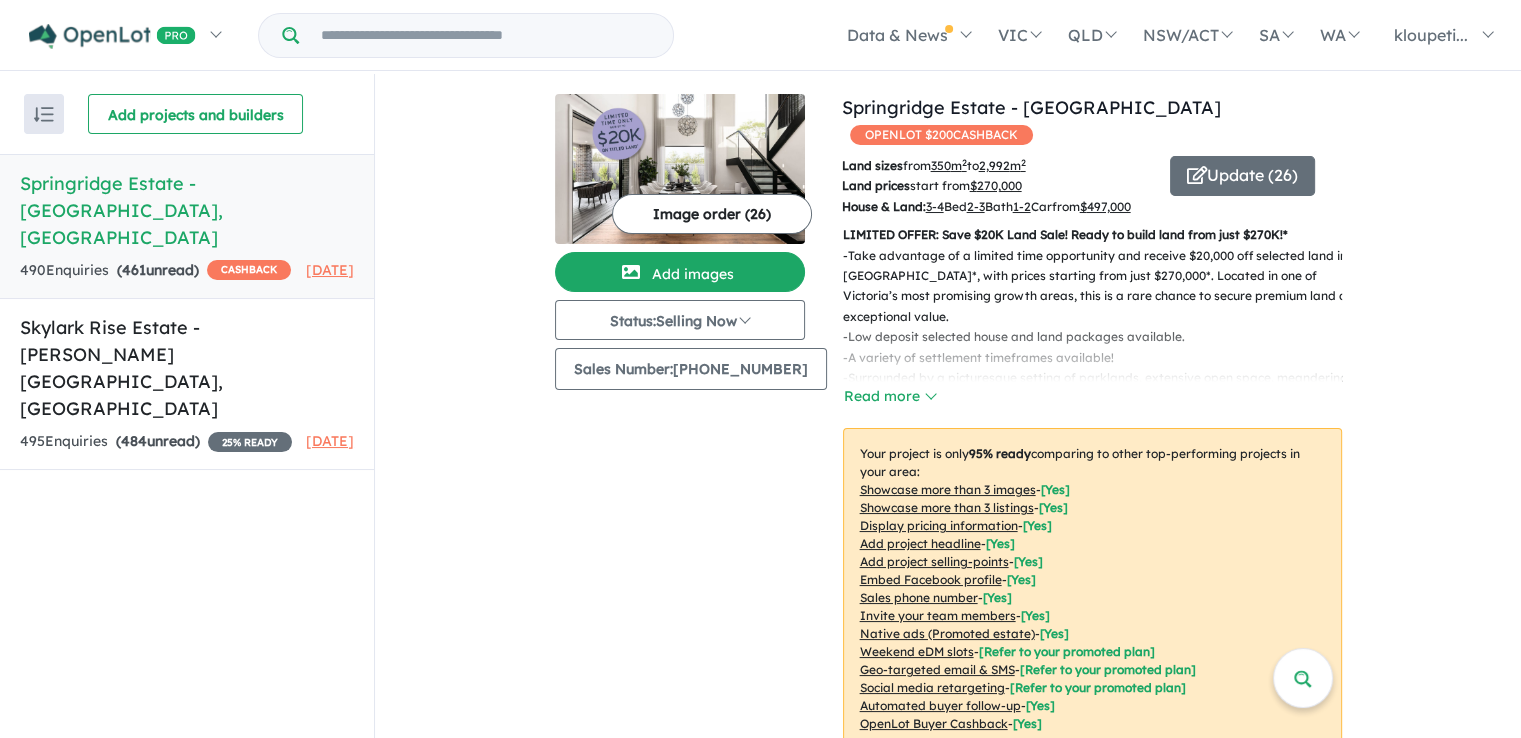click on "Image order ( 26 )" at bounding box center (712, 214) 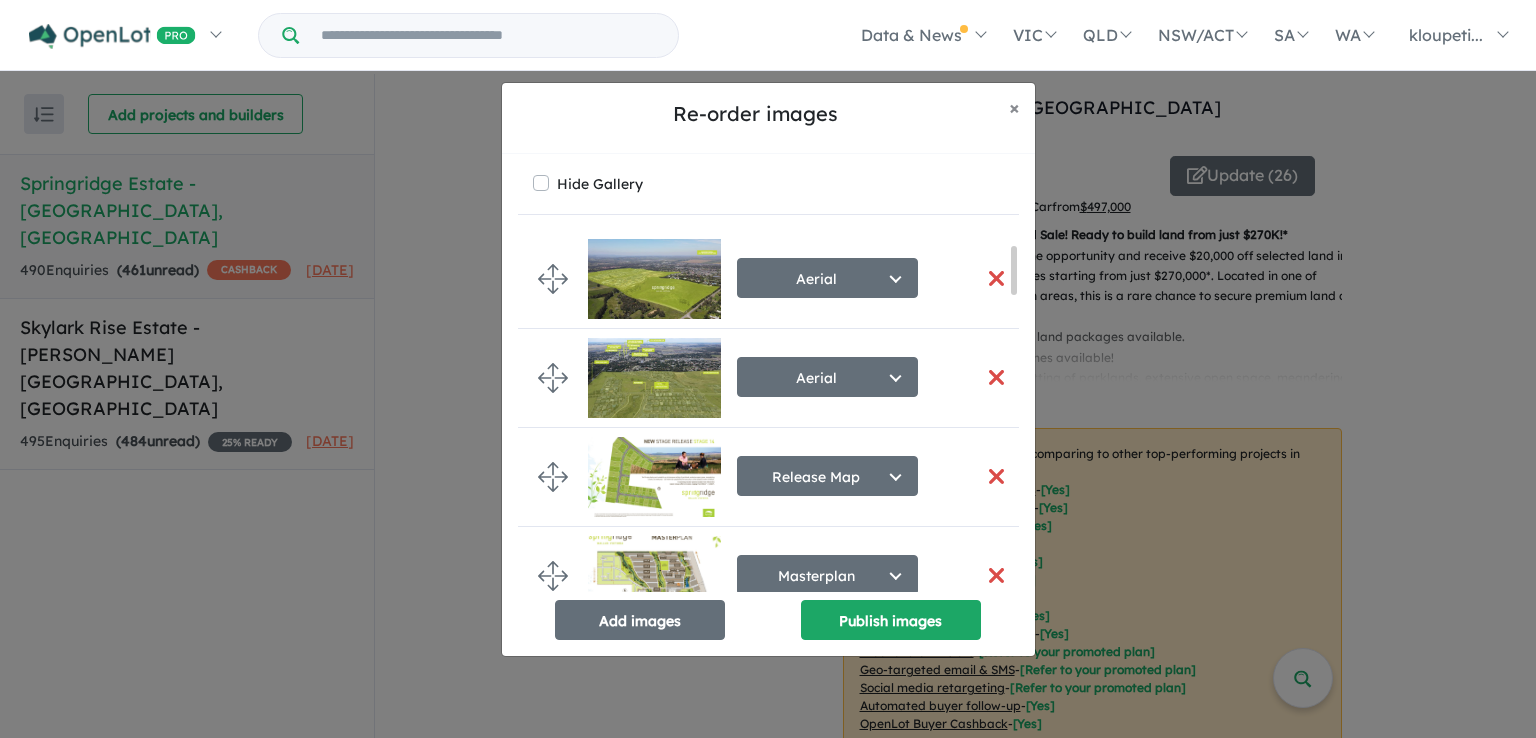 scroll, scrollTop: 200, scrollLeft: 0, axis: vertical 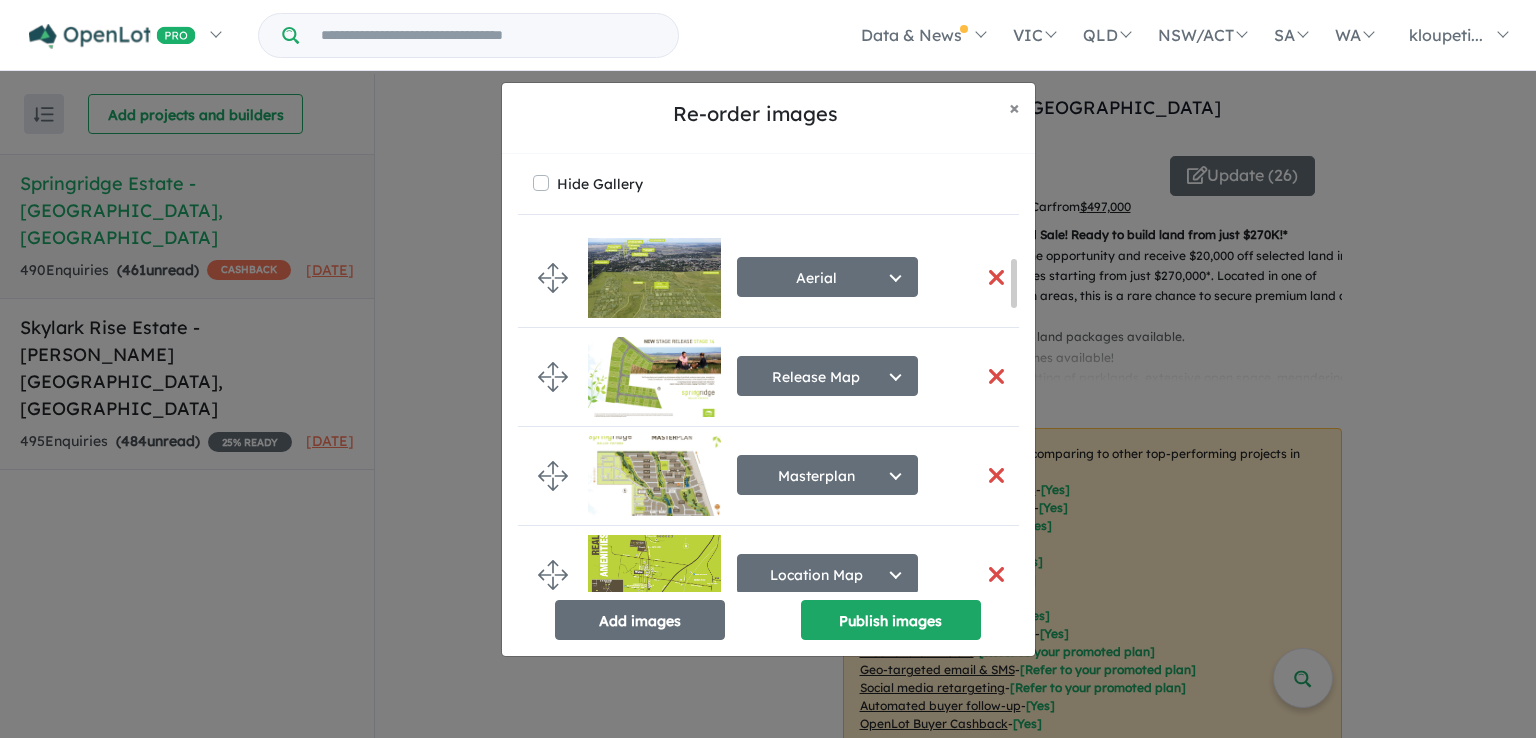 click at bounding box center (997, 475) 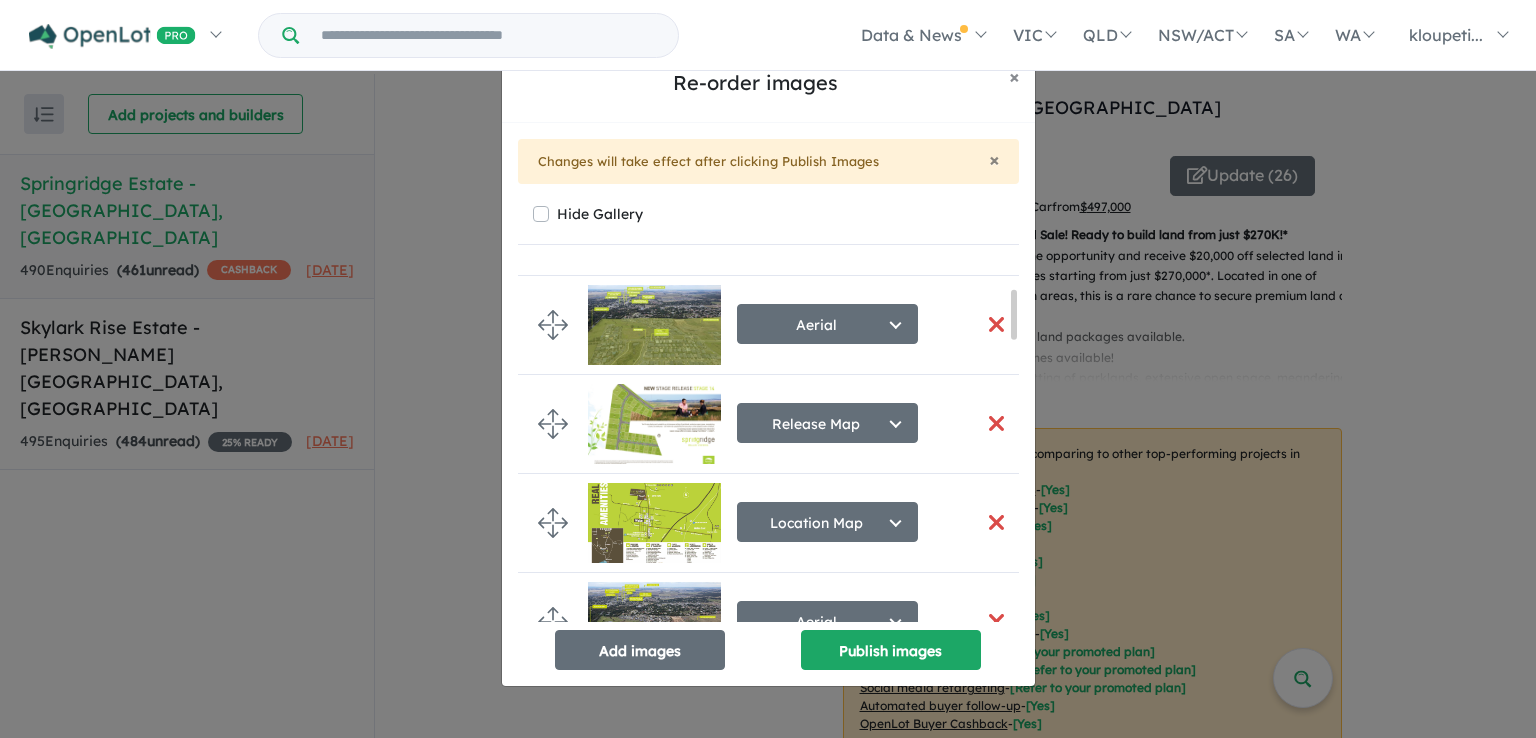 click at bounding box center [997, 522] 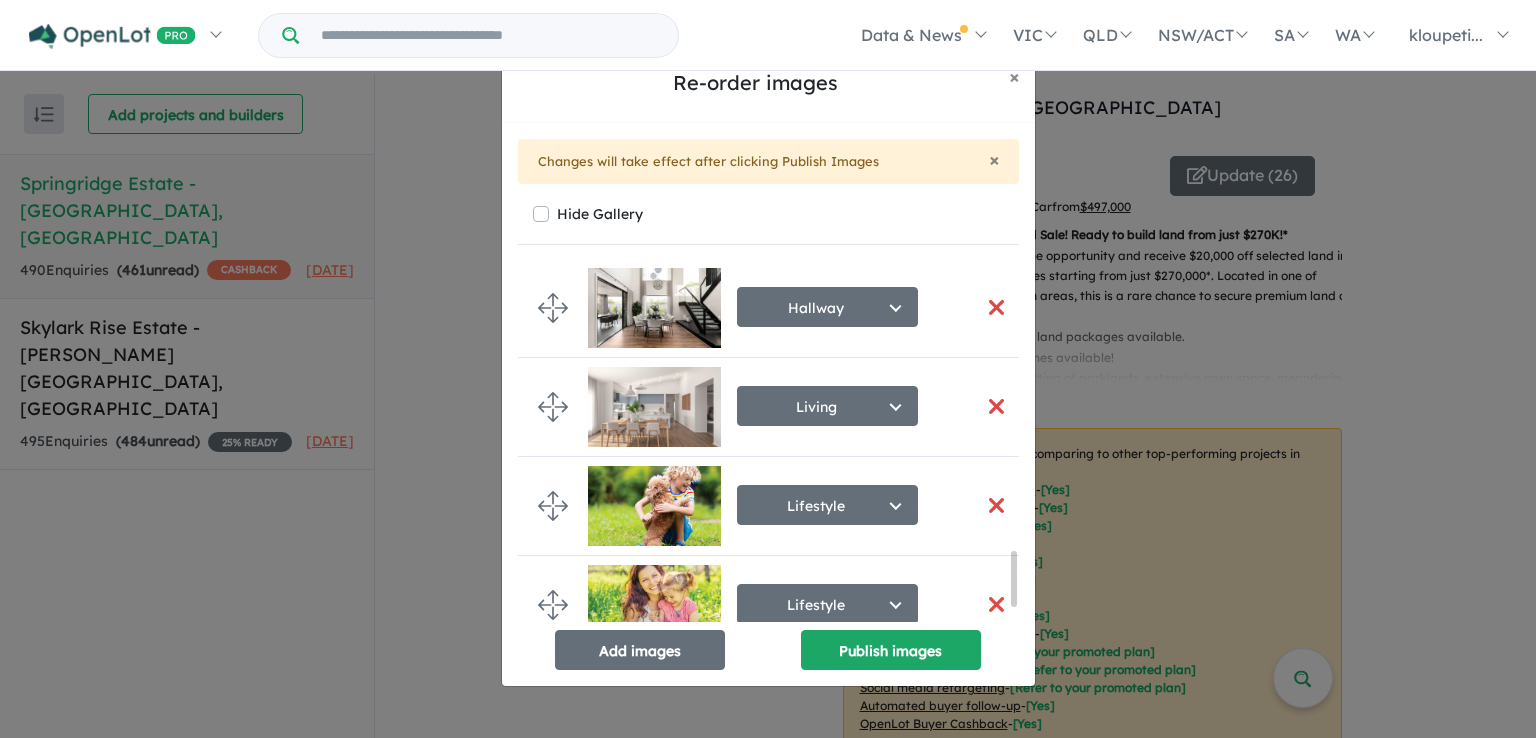 scroll, scrollTop: 2017, scrollLeft: 0, axis: vertical 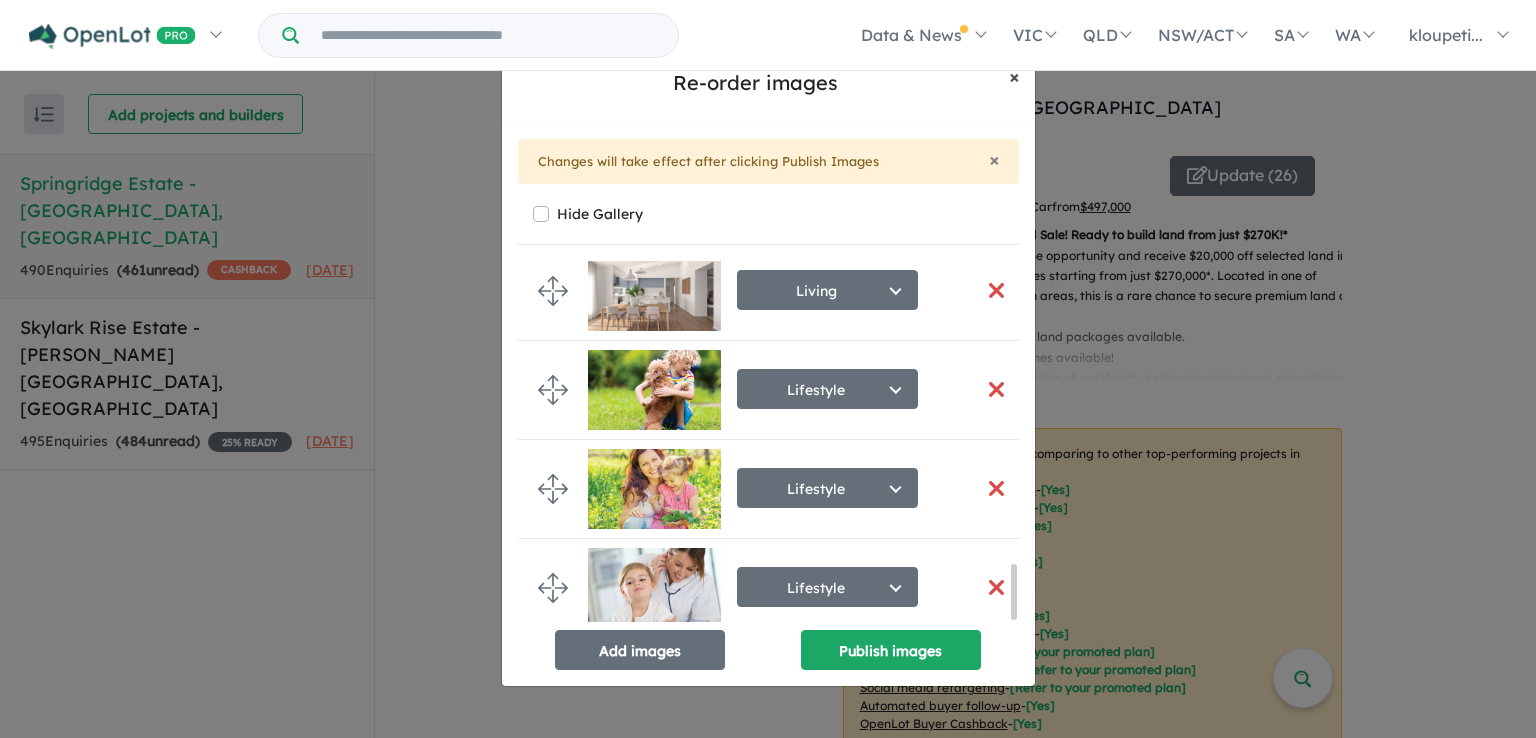 click on "× Close" at bounding box center [1014, 77] 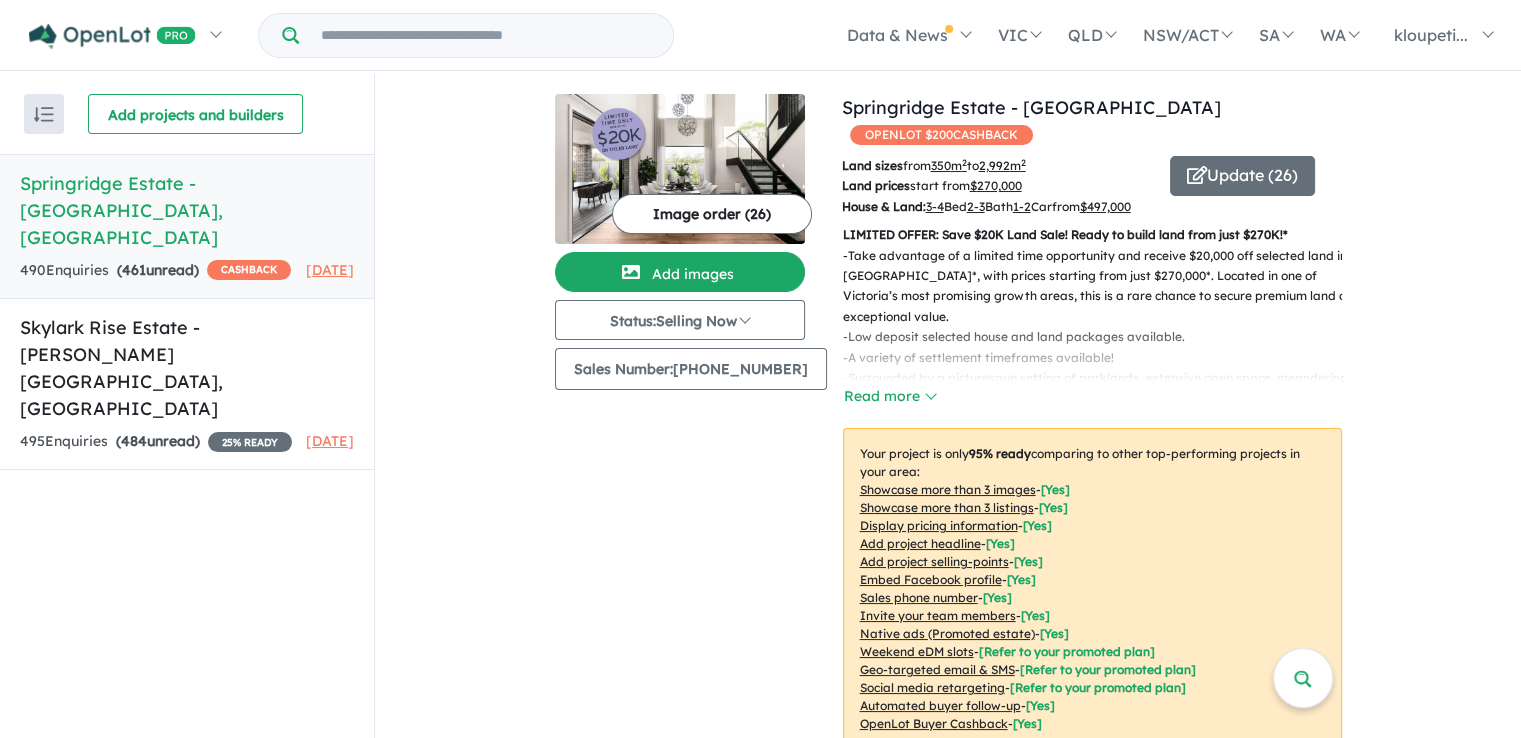 click on "Image order ( 26 )" at bounding box center (712, 214) 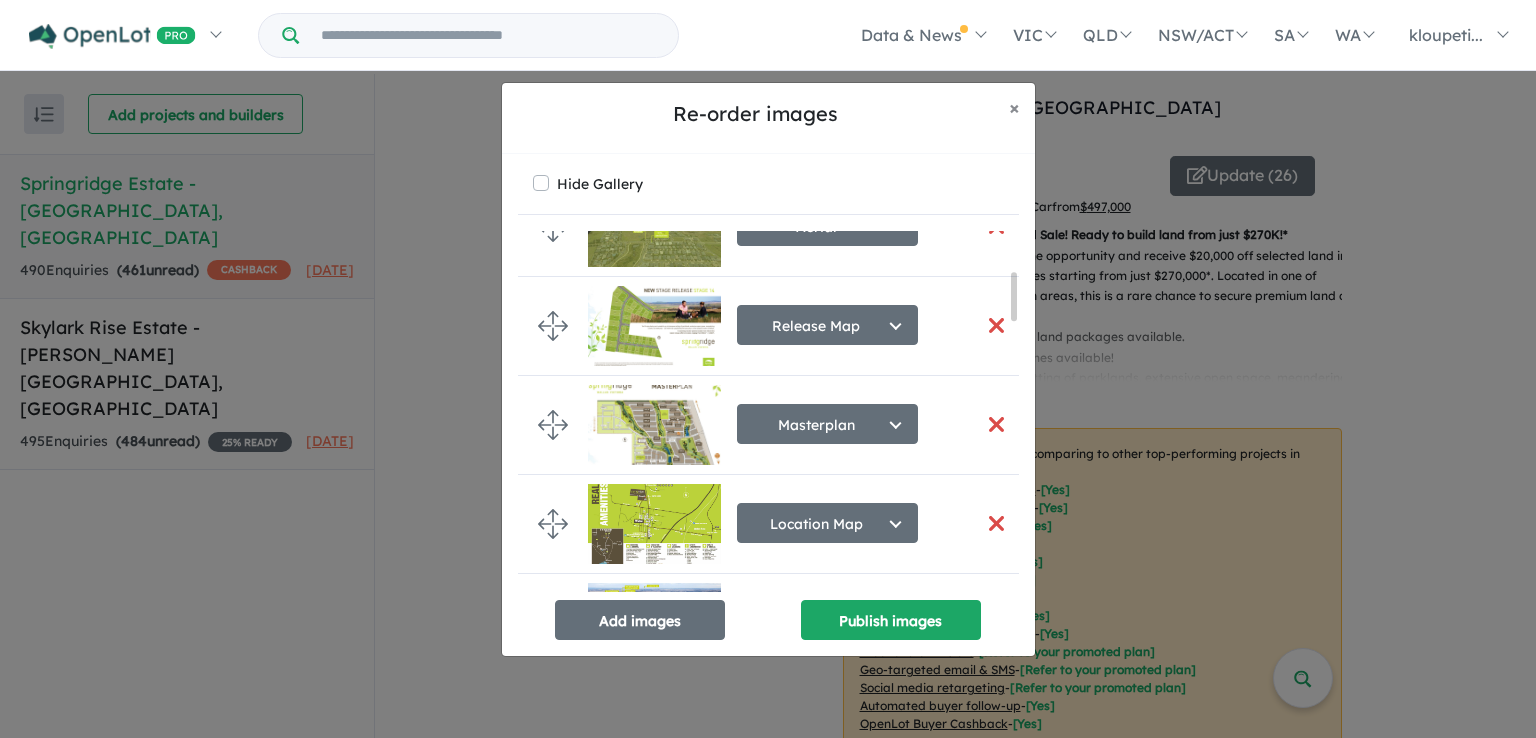 scroll, scrollTop: 300, scrollLeft: 0, axis: vertical 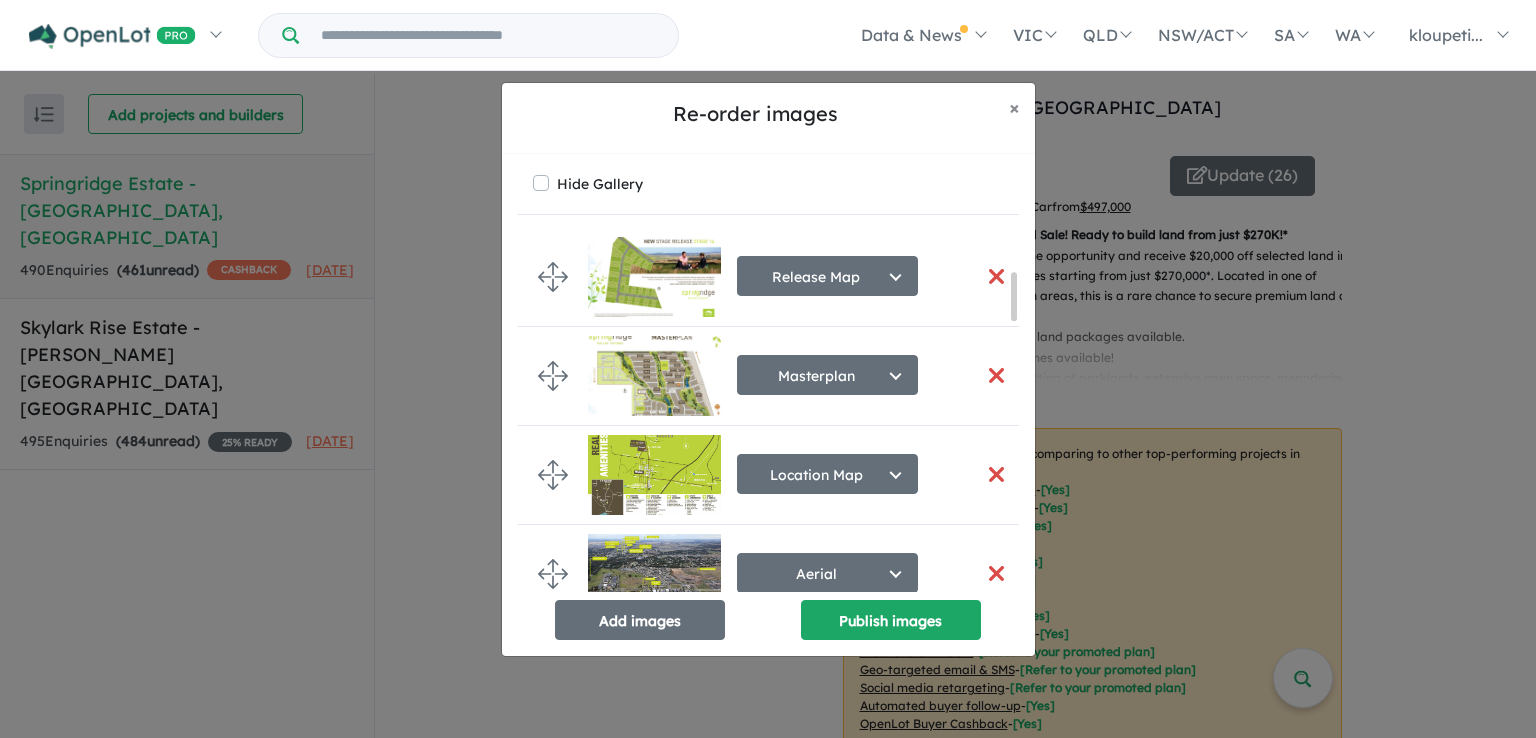 click at bounding box center (997, 474) 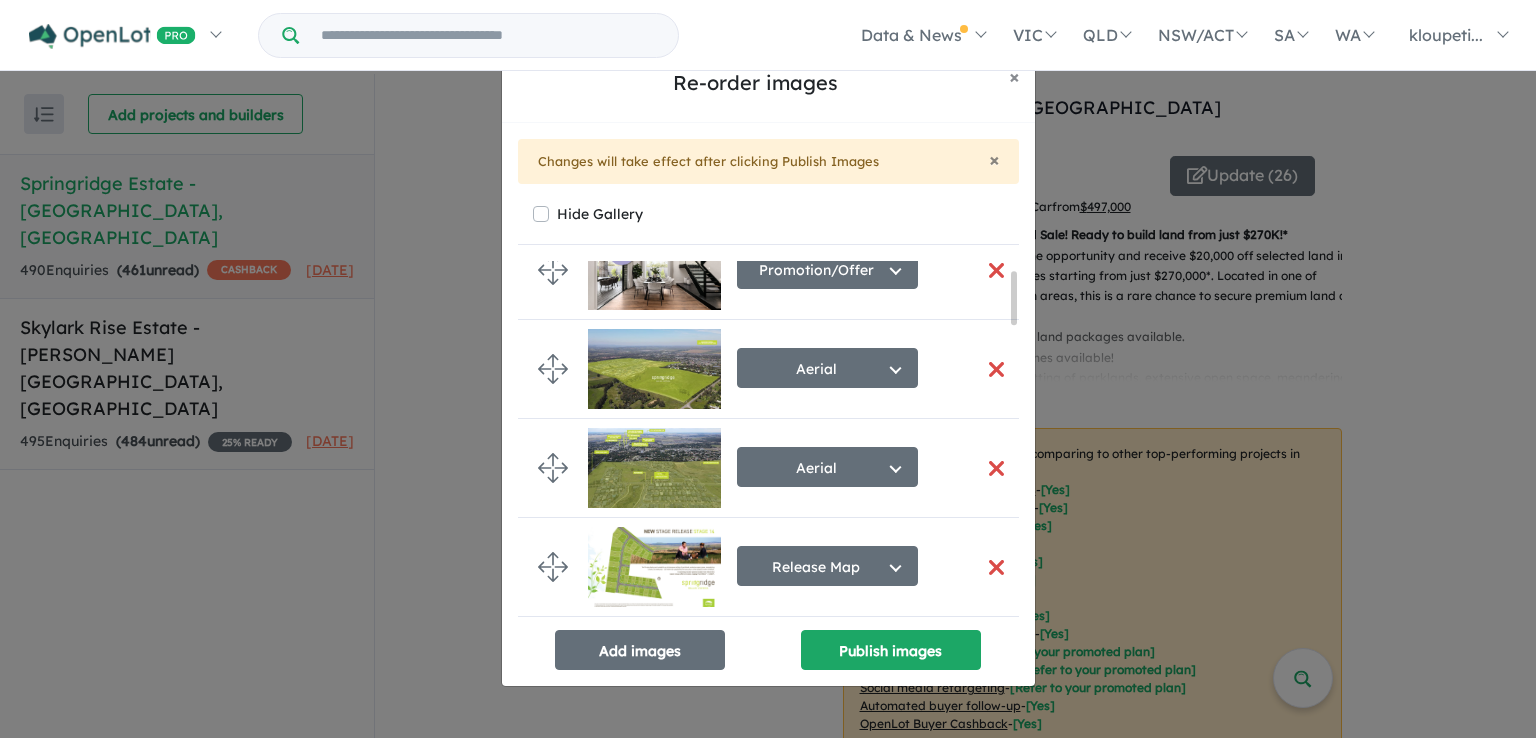 scroll, scrollTop: 0, scrollLeft: 0, axis: both 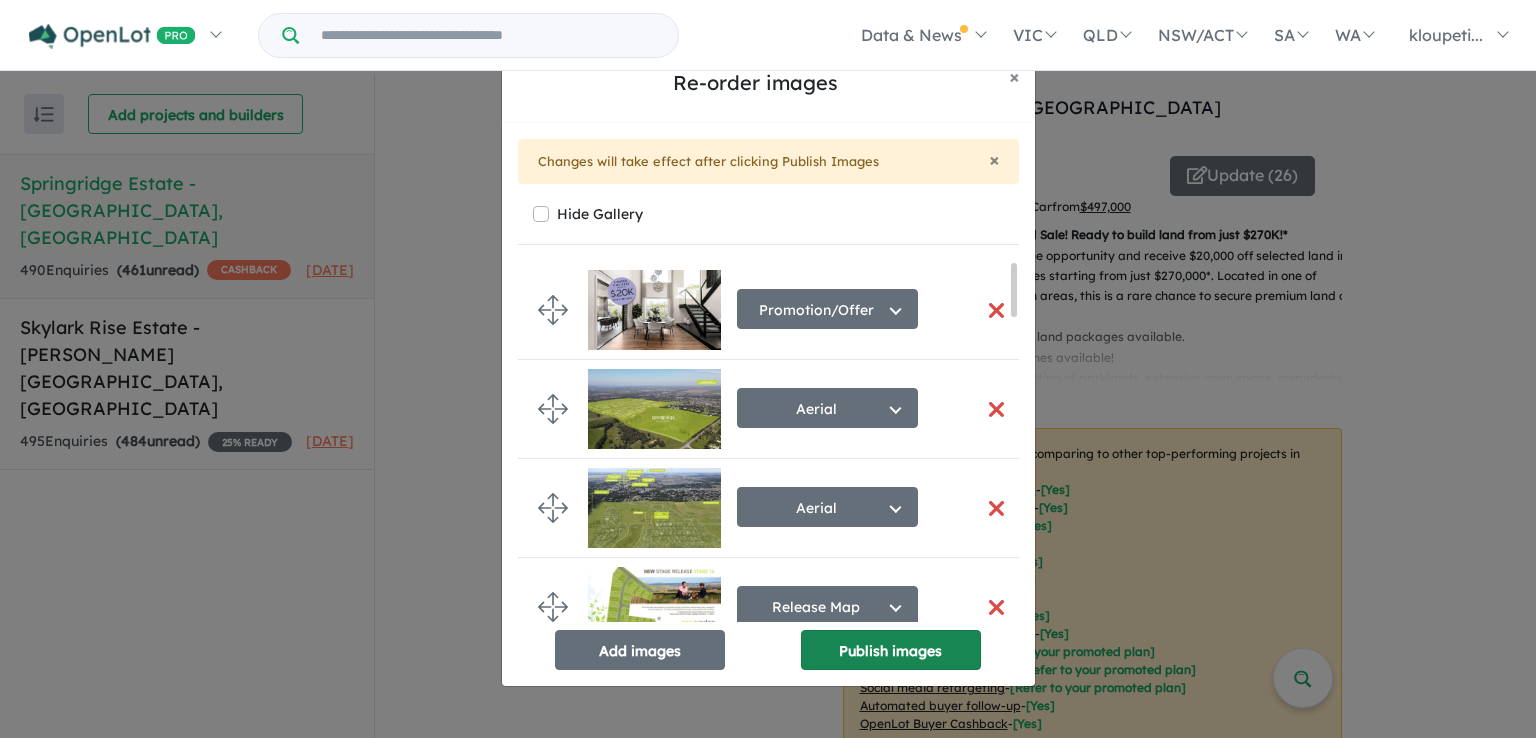 click on "Publish images" at bounding box center [891, 650] 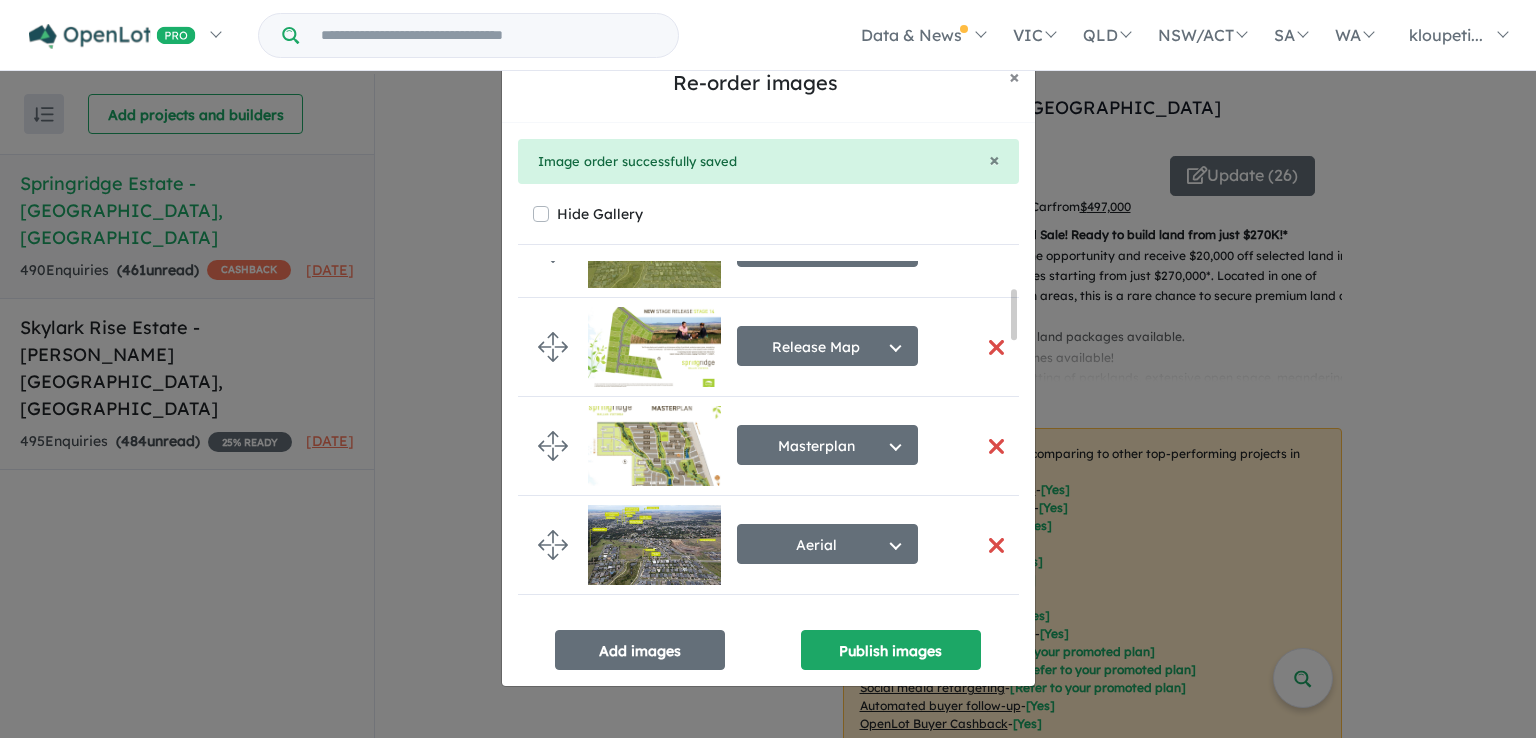 scroll, scrollTop: 300, scrollLeft: 0, axis: vertical 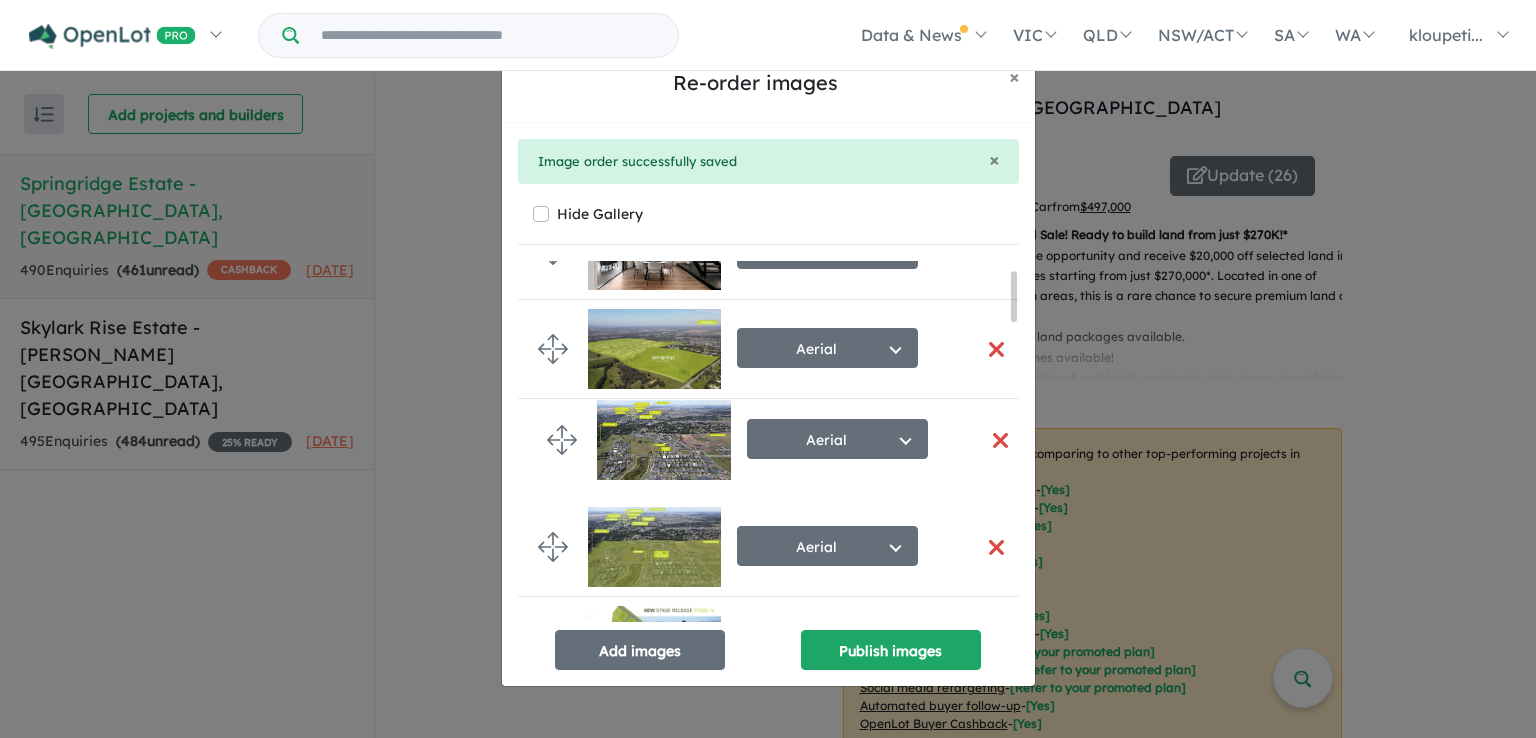 drag, startPoint x: 556, startPoint y: 502, endPoint x: 566, endPoint y: 434, distance: 68.73136 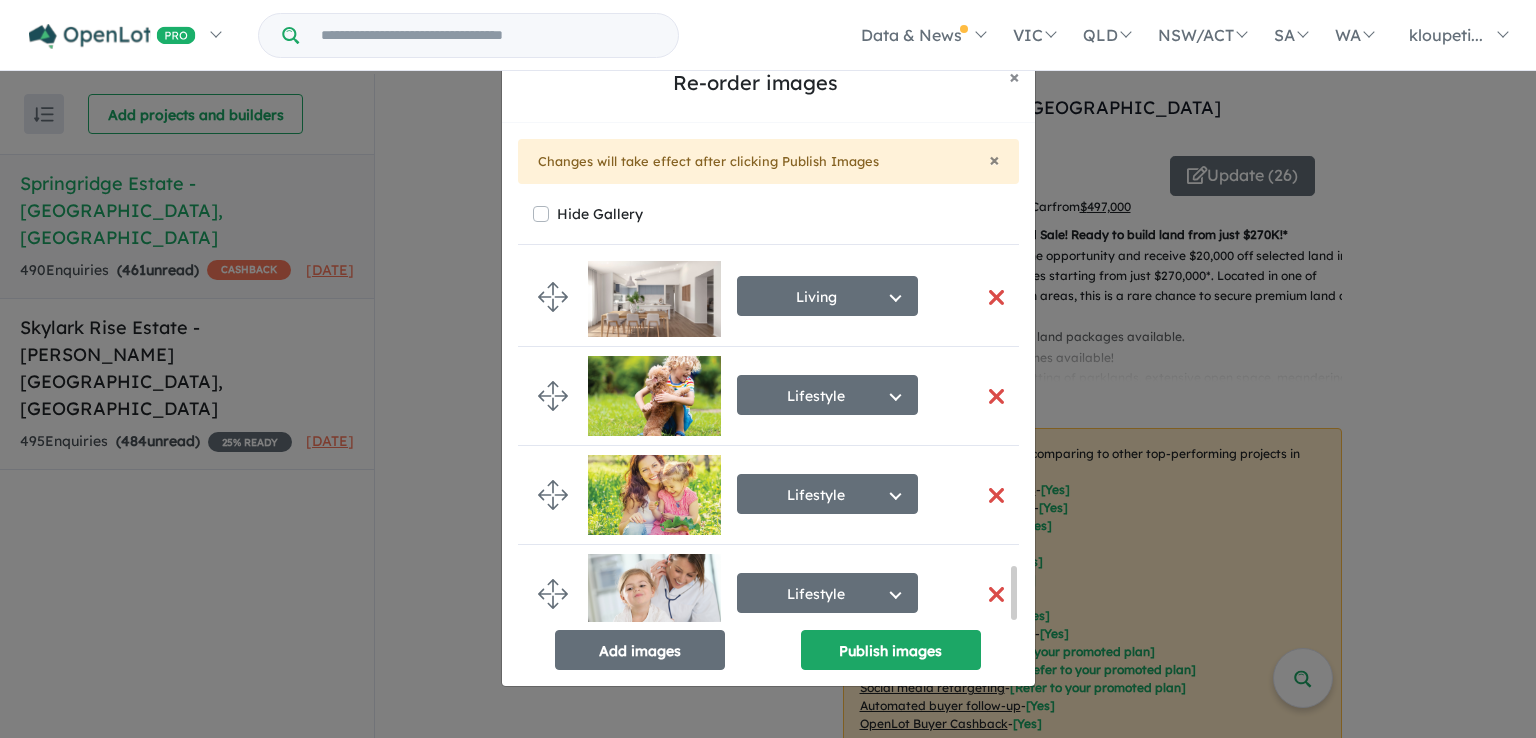 scroll, scrollTop: 2100, scrollLeft: 0, axis: vertical 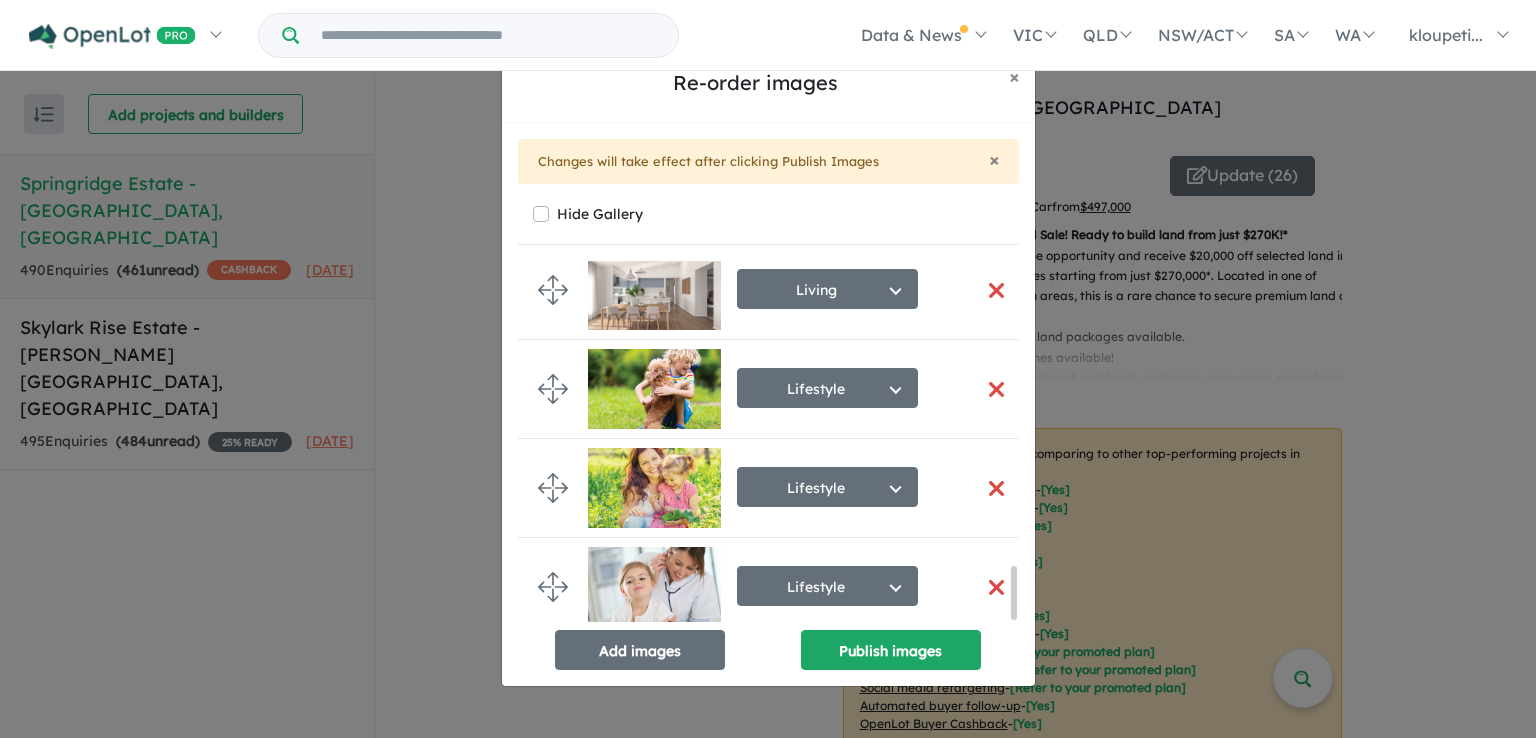 click at bounding box center (997, 587) 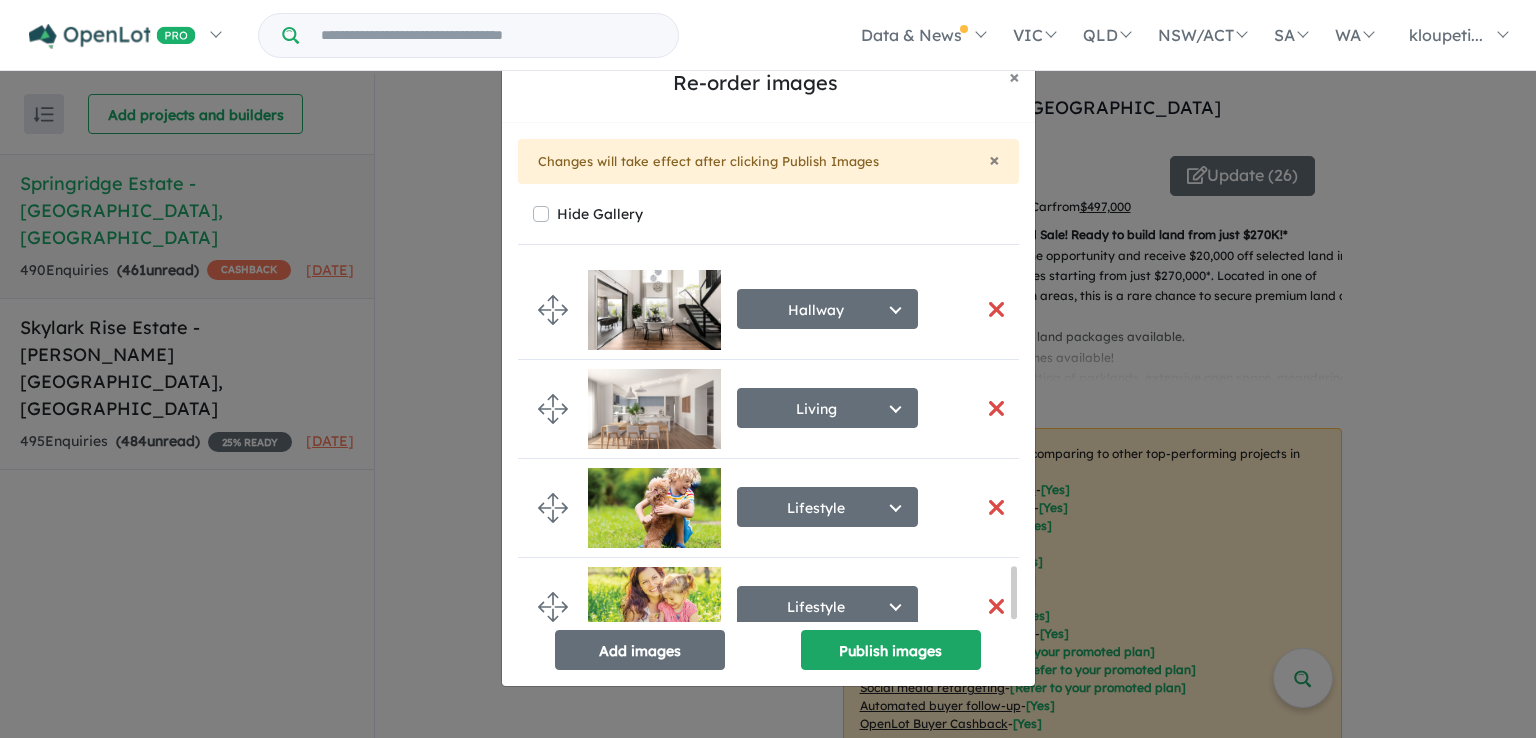 scroll, scrollTop: 2153, scrollLeft: 0, axis: vertical 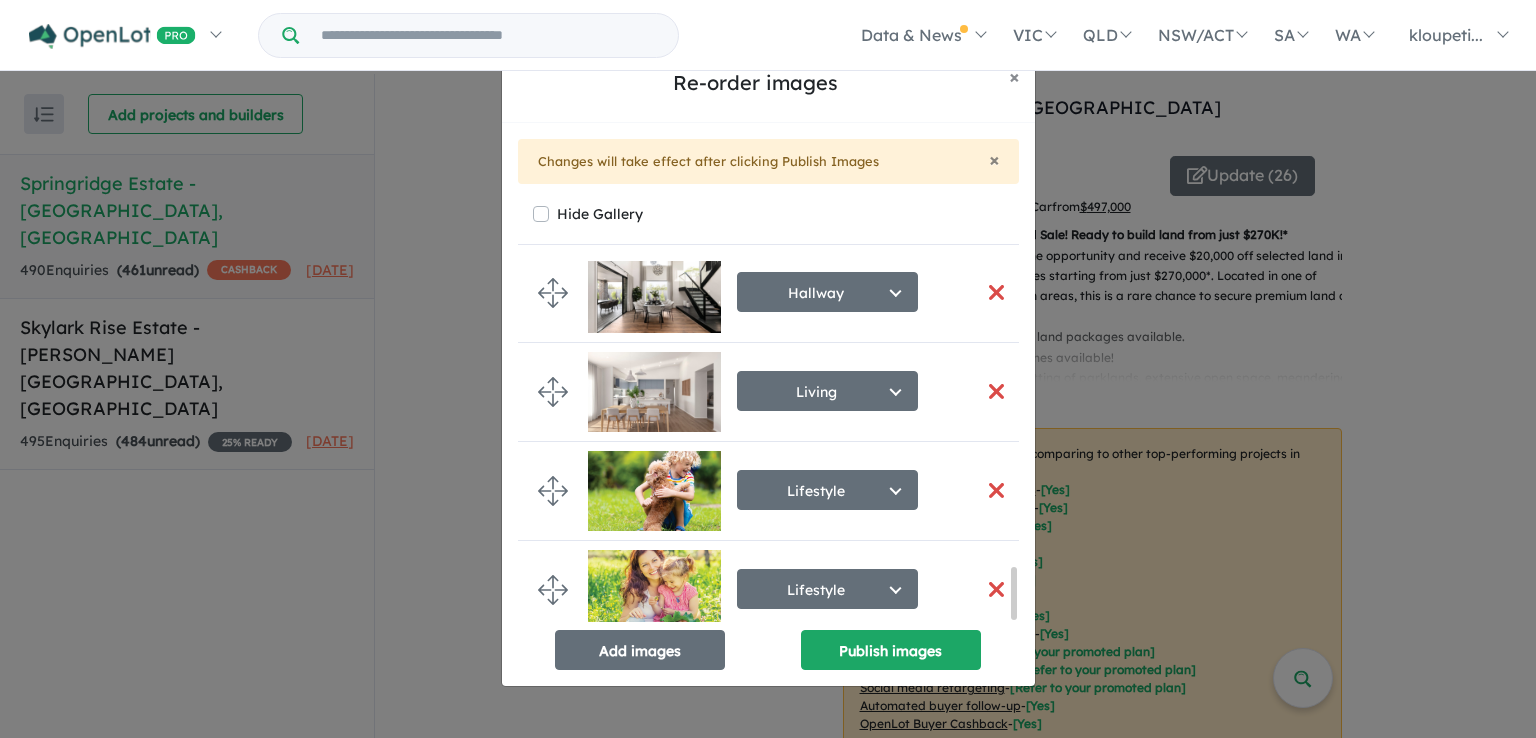 click at bounding box center [997, 589] 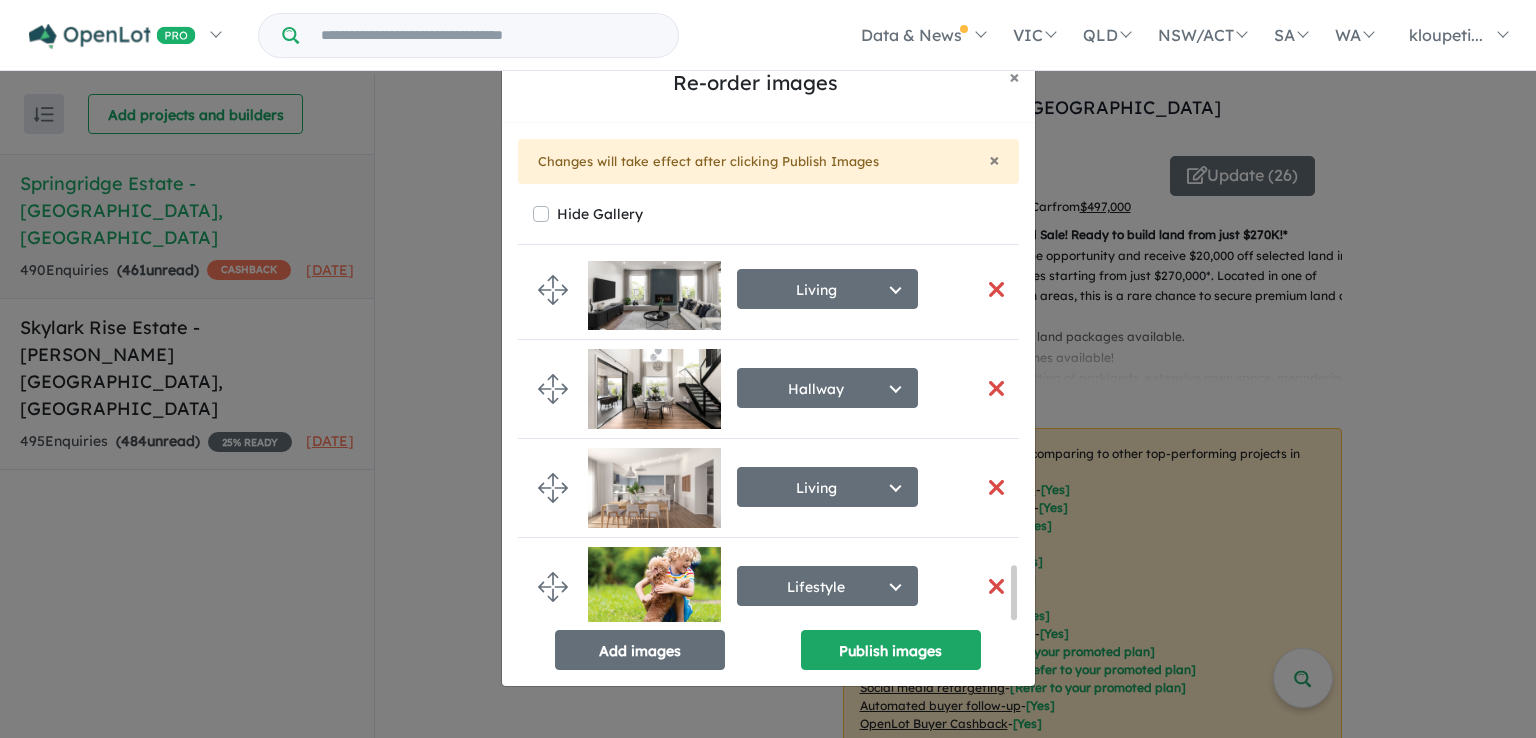 scroll, scrollTop: 2055, scrollLeft: 0, axis: vertical 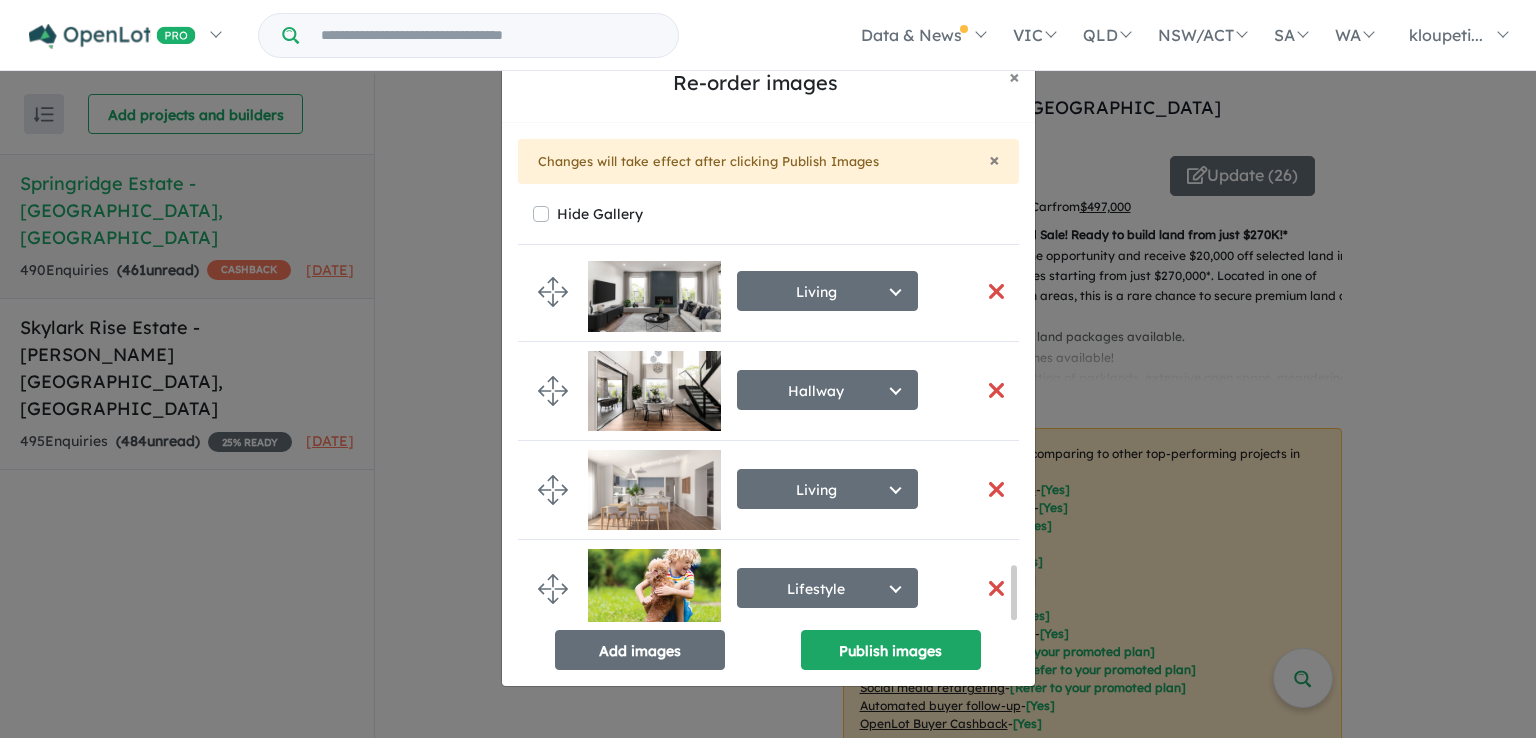 click at bounding box center [997, 588] 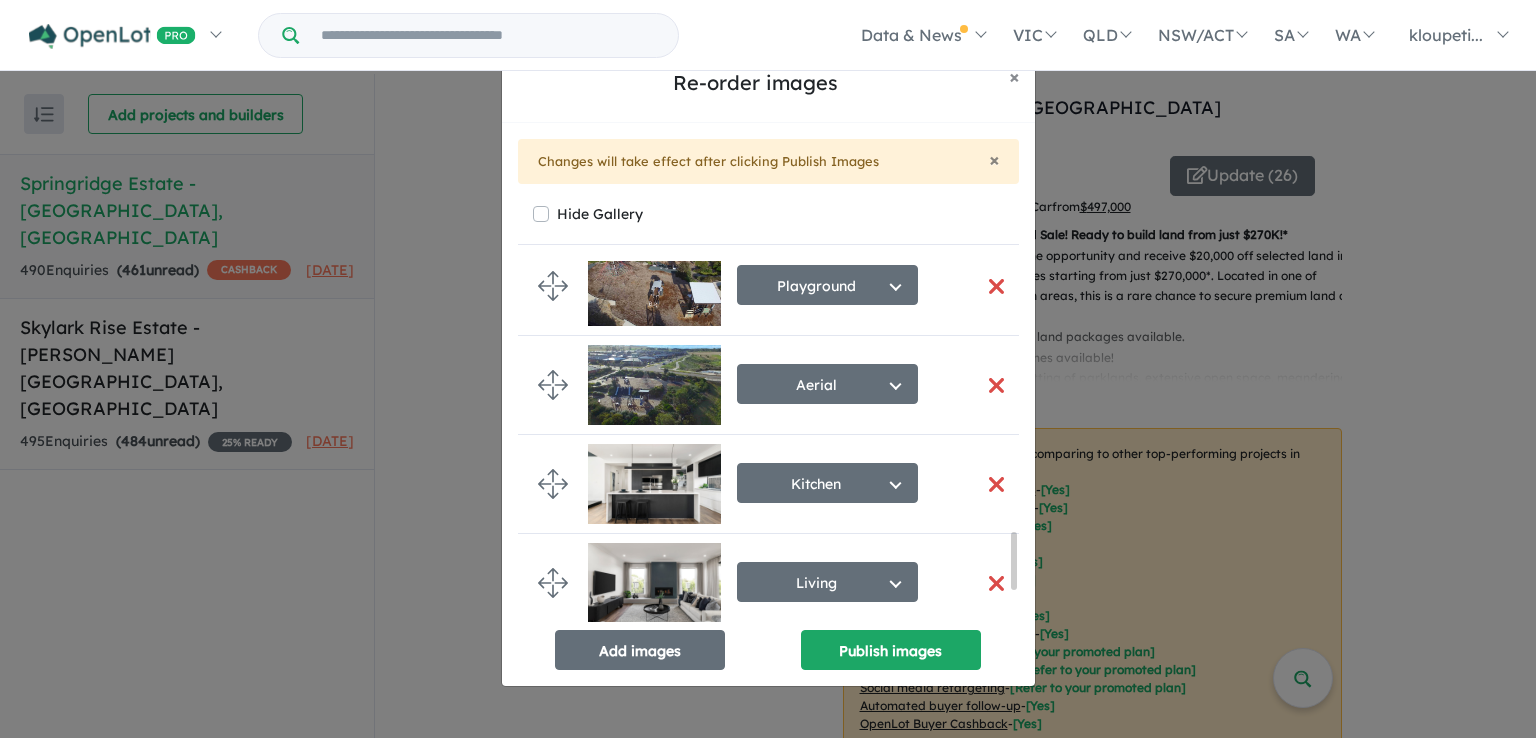 scroll, scrollTop: 1736, scrollLeft: 0, axis: vertical 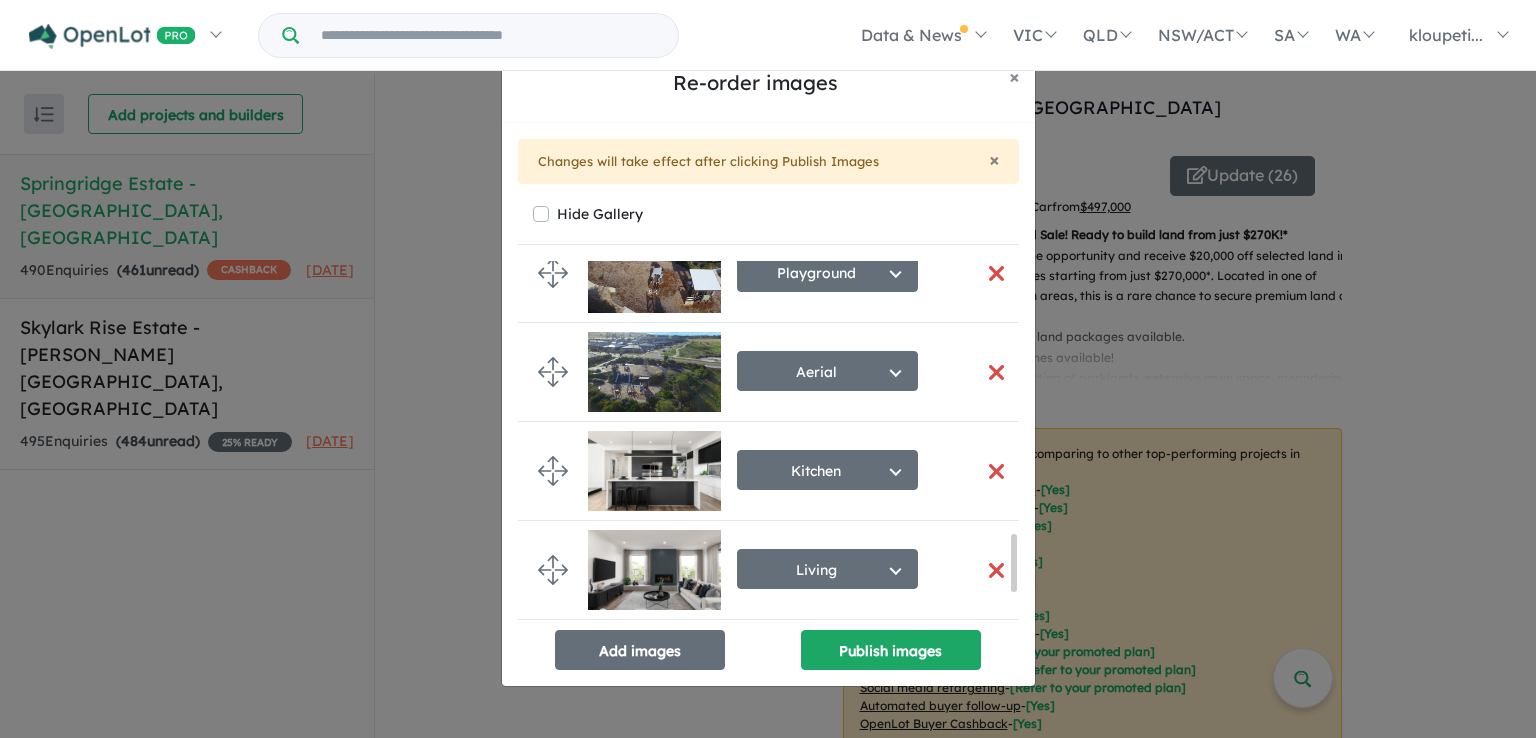 click at bounding box center (997, 471) 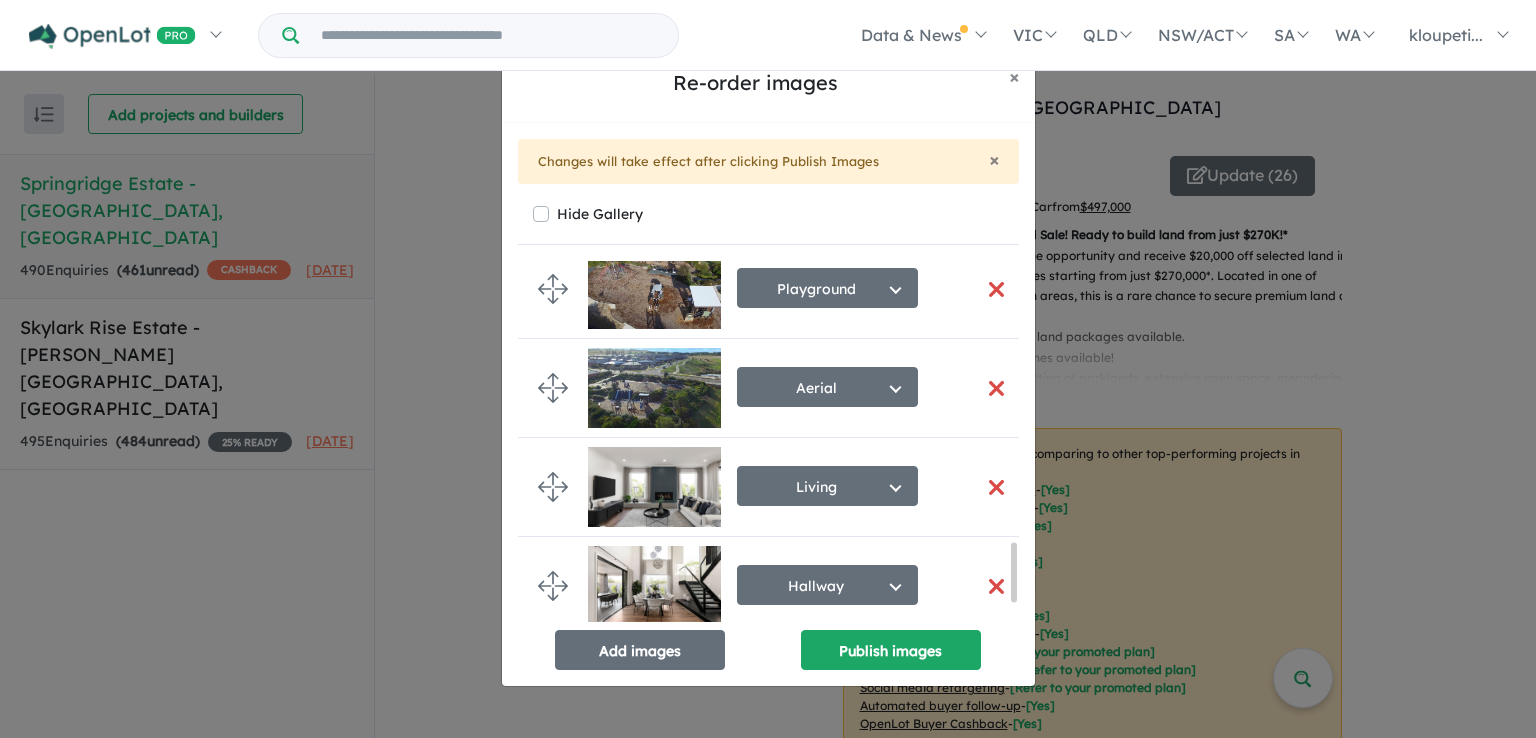 scroll, scrollTop: 1732, scrollLeft: 0, axis: vertical 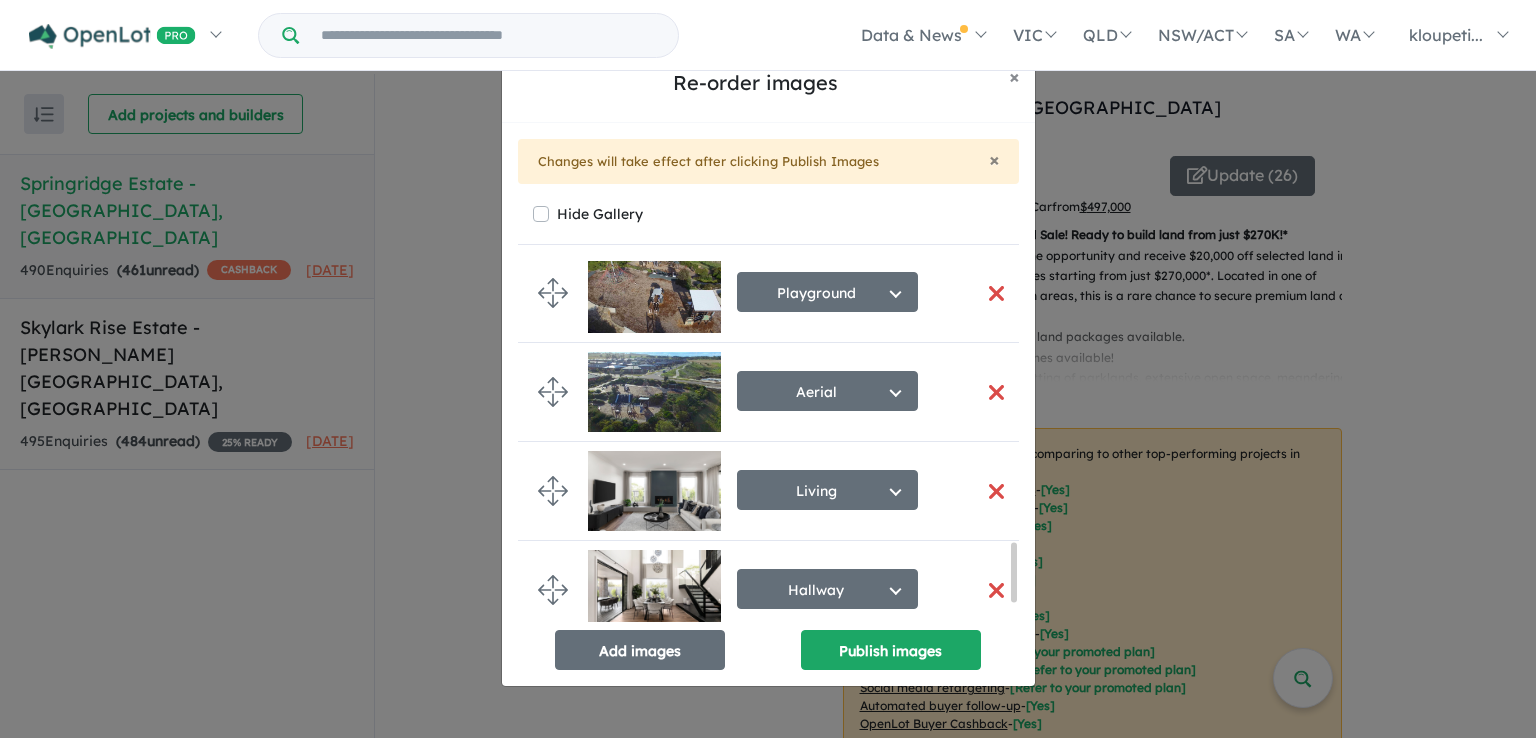 click at bounding box center (997, 491) 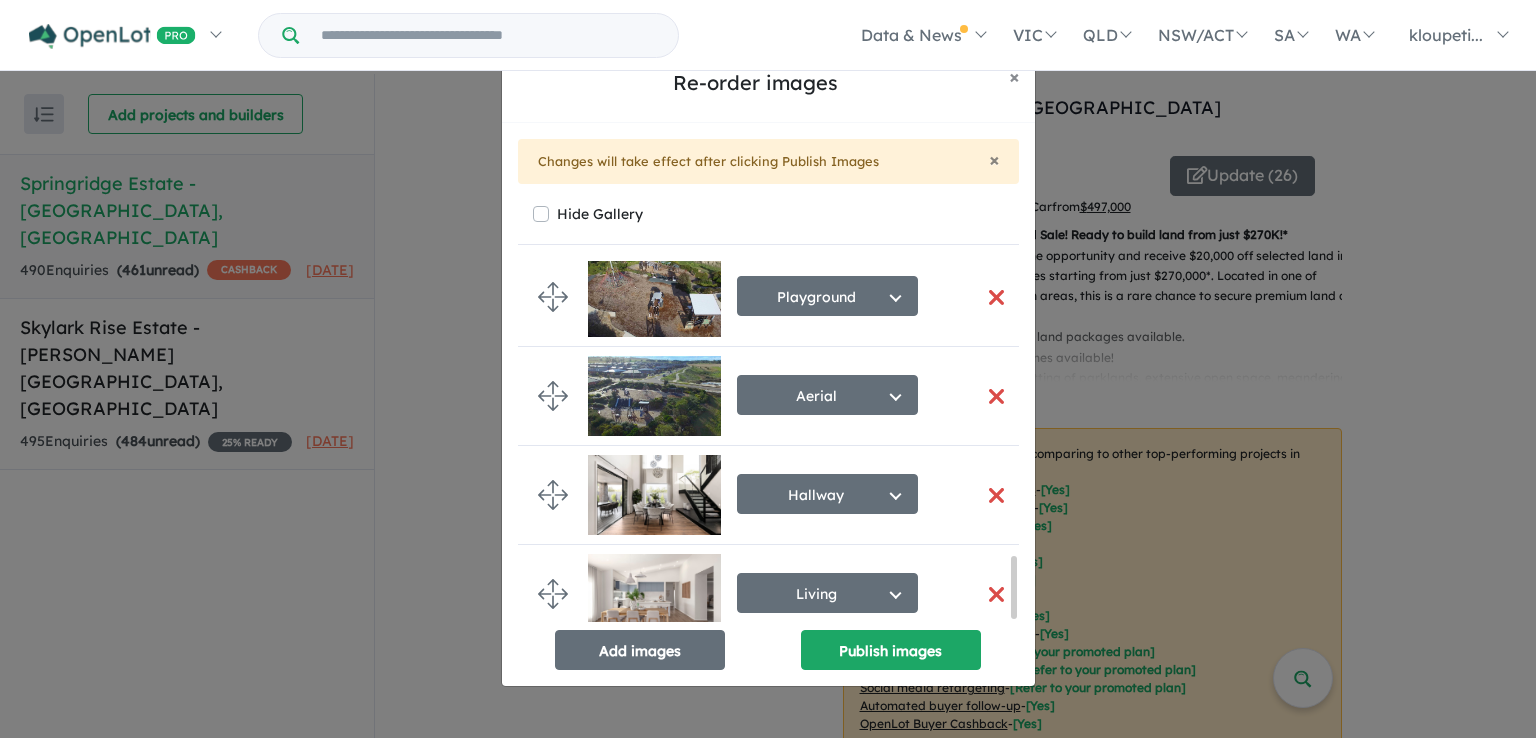 click at bounding box center (997, 495) 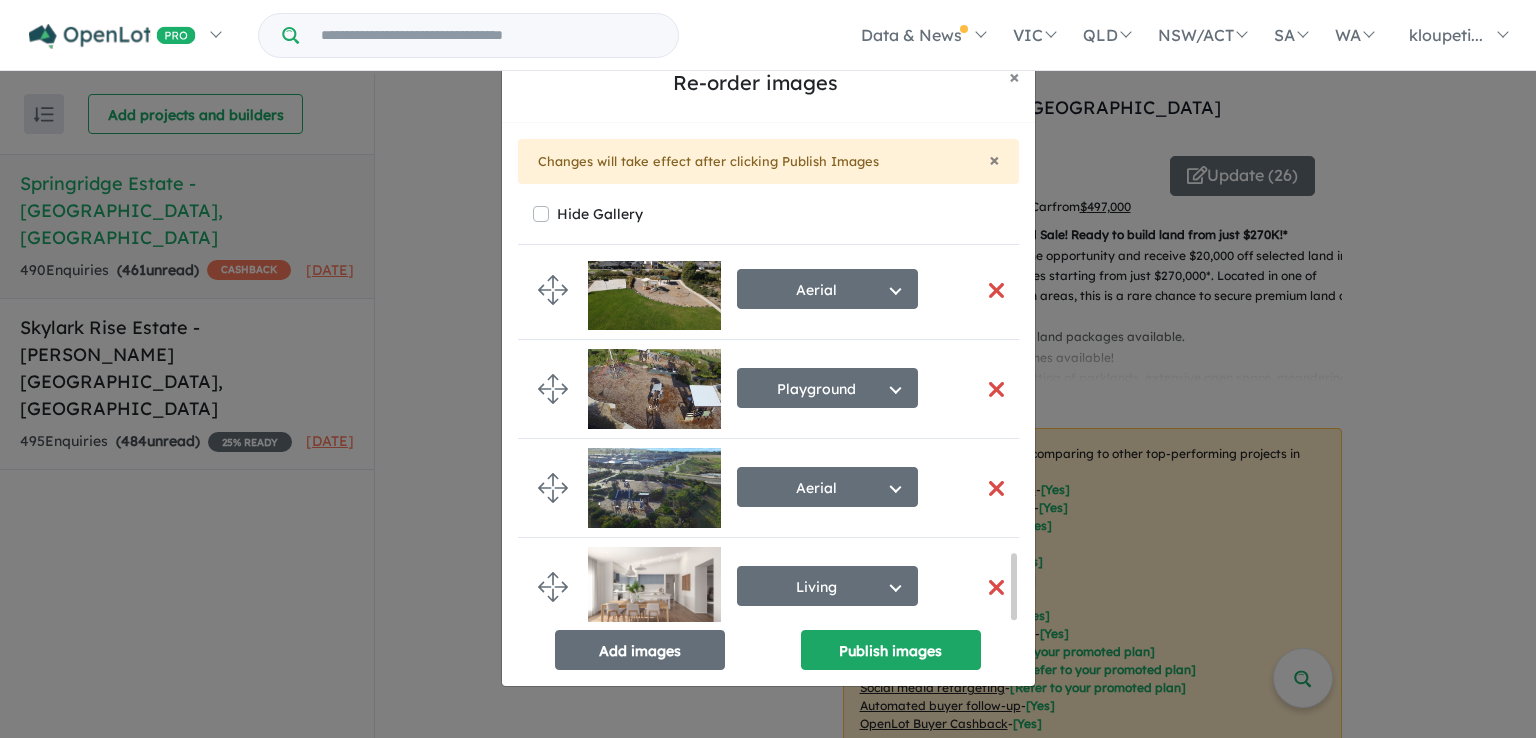 click at bounding box center (997, 587) 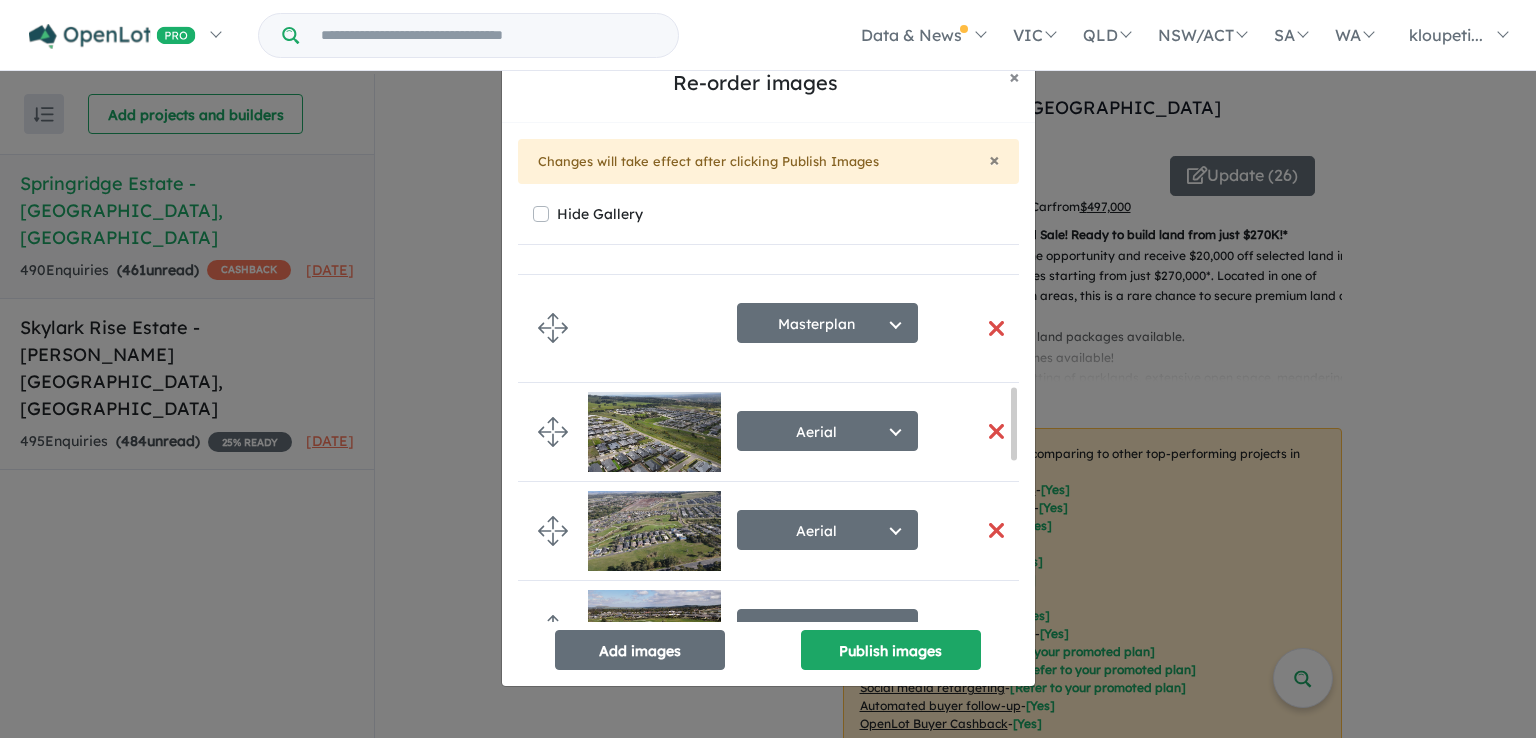 scroll, scrollTop: 504, scrollLeft: 0, axis: vertical 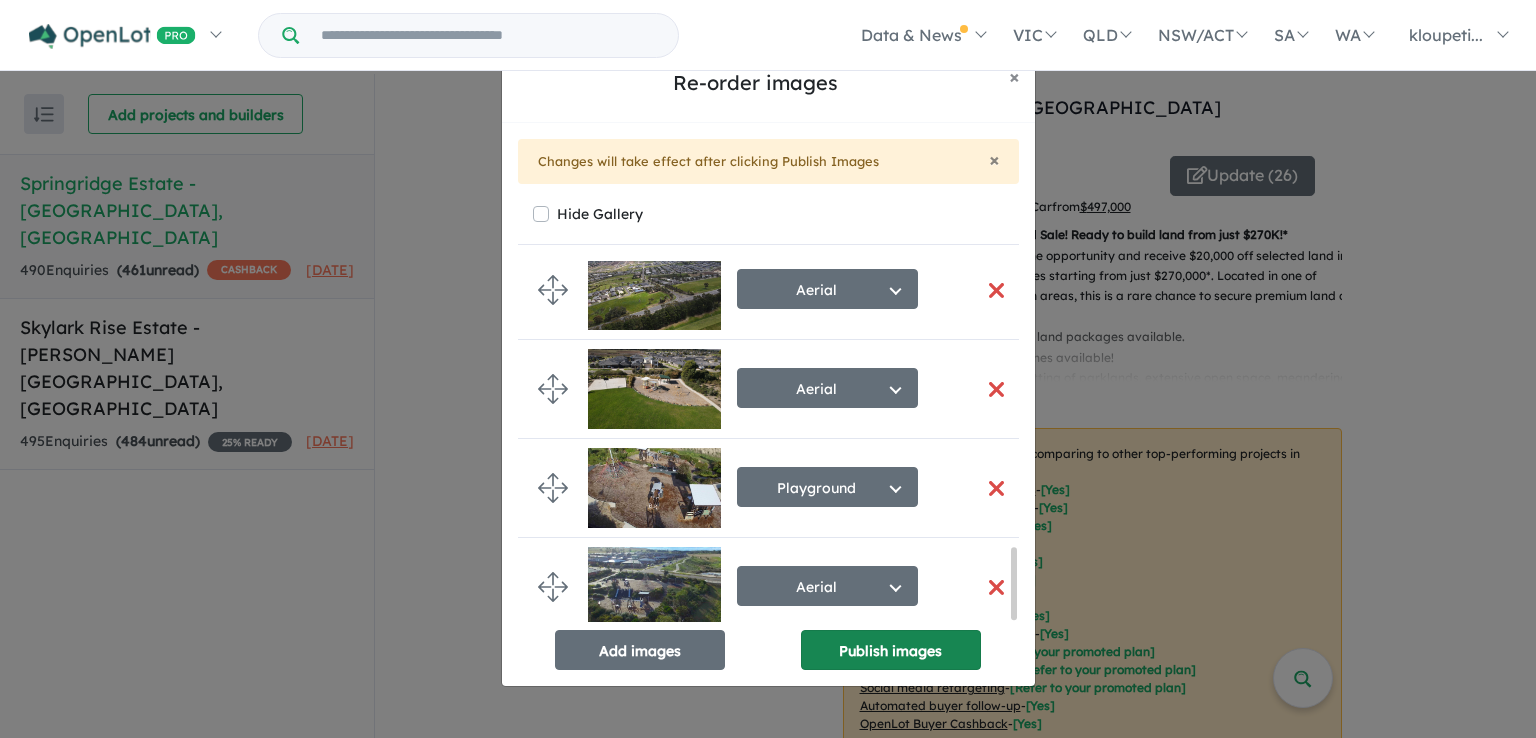 click on "Publish images" at bounding box center (891, 650) 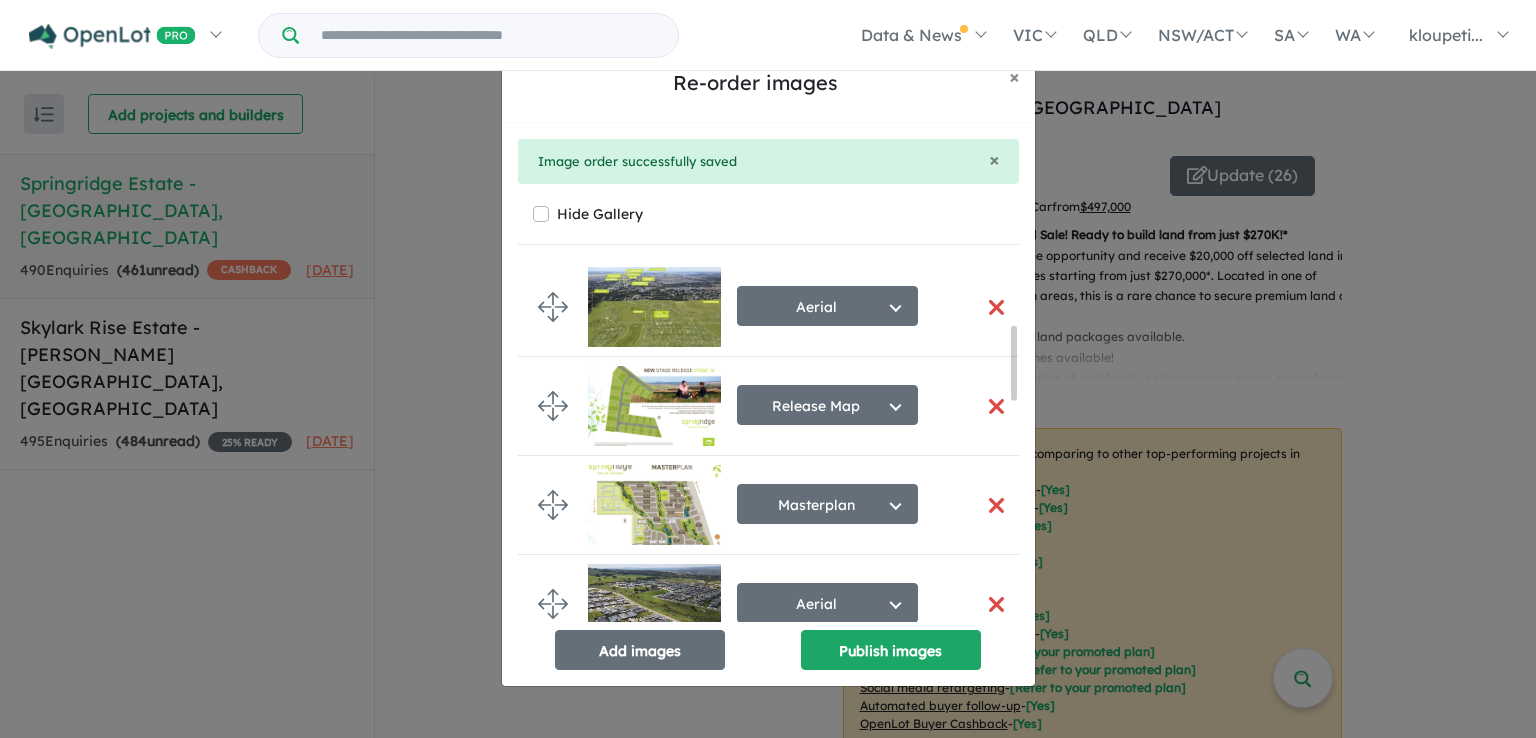 scroll, scrollTop: 400, scrollLeft: 0, axis: vertical 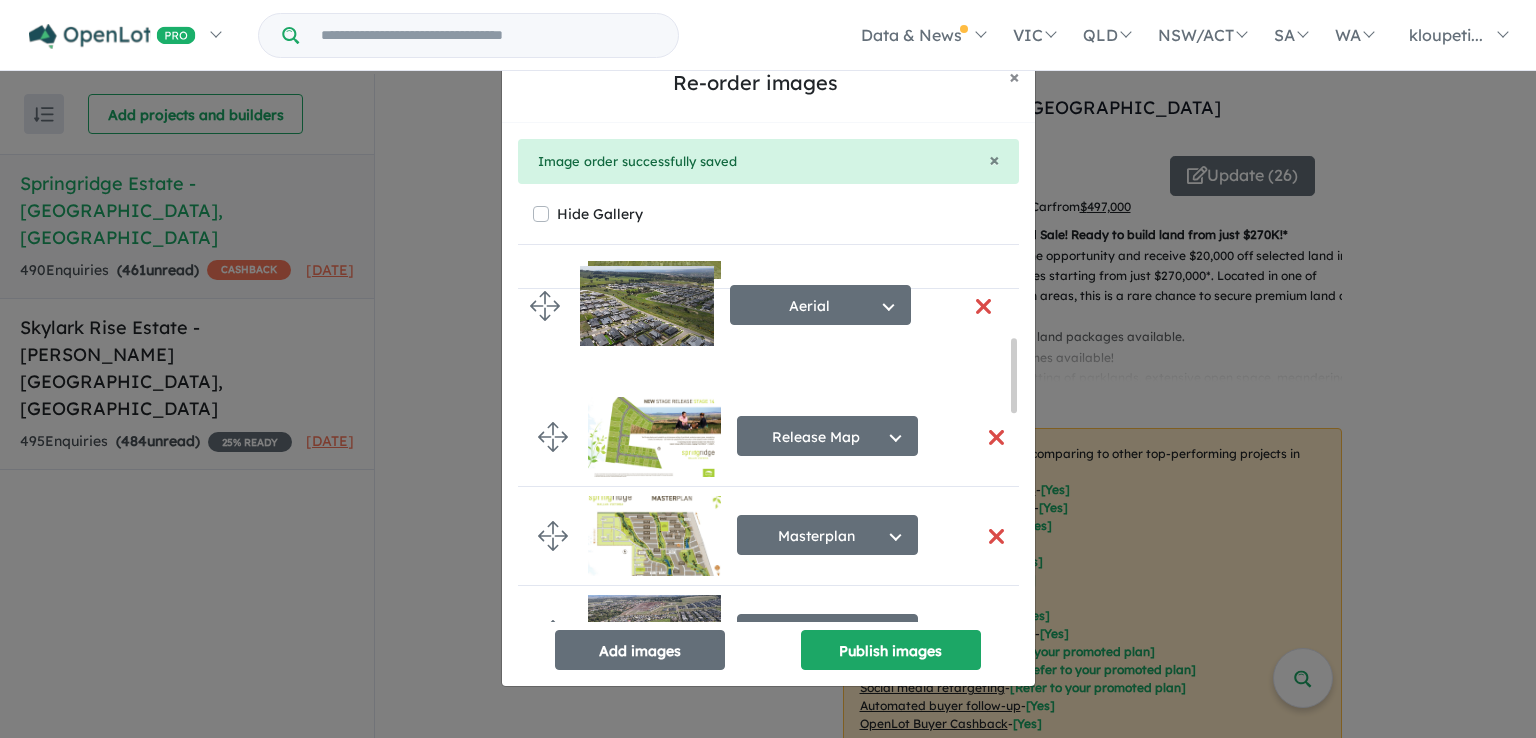 drag, startPoint x: 544, startPoint y: 506, endPoint x: 537, endPoint y: 309, distance: 197.12433 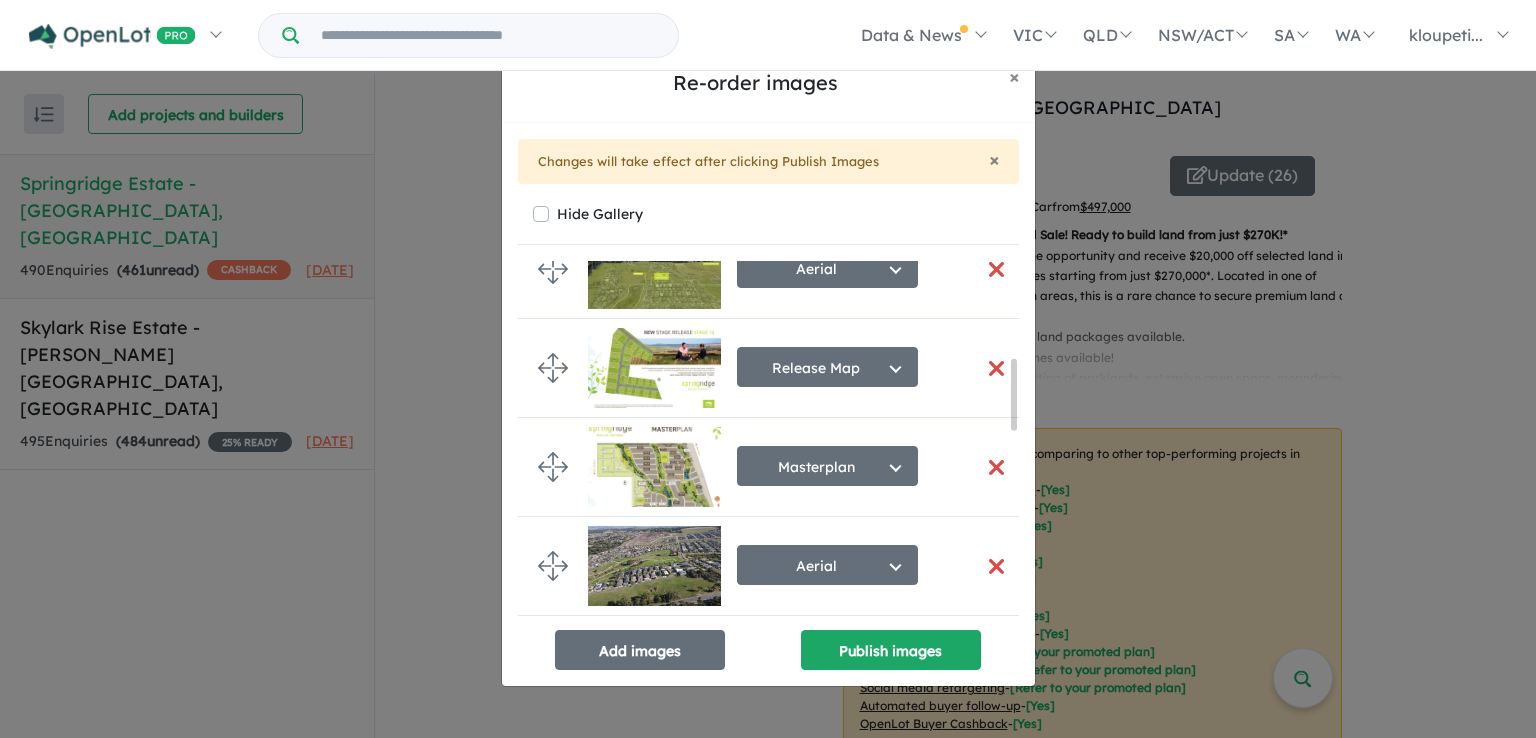 scroll, scrollTop: 500, scrollLeft: 0, axis: vertical 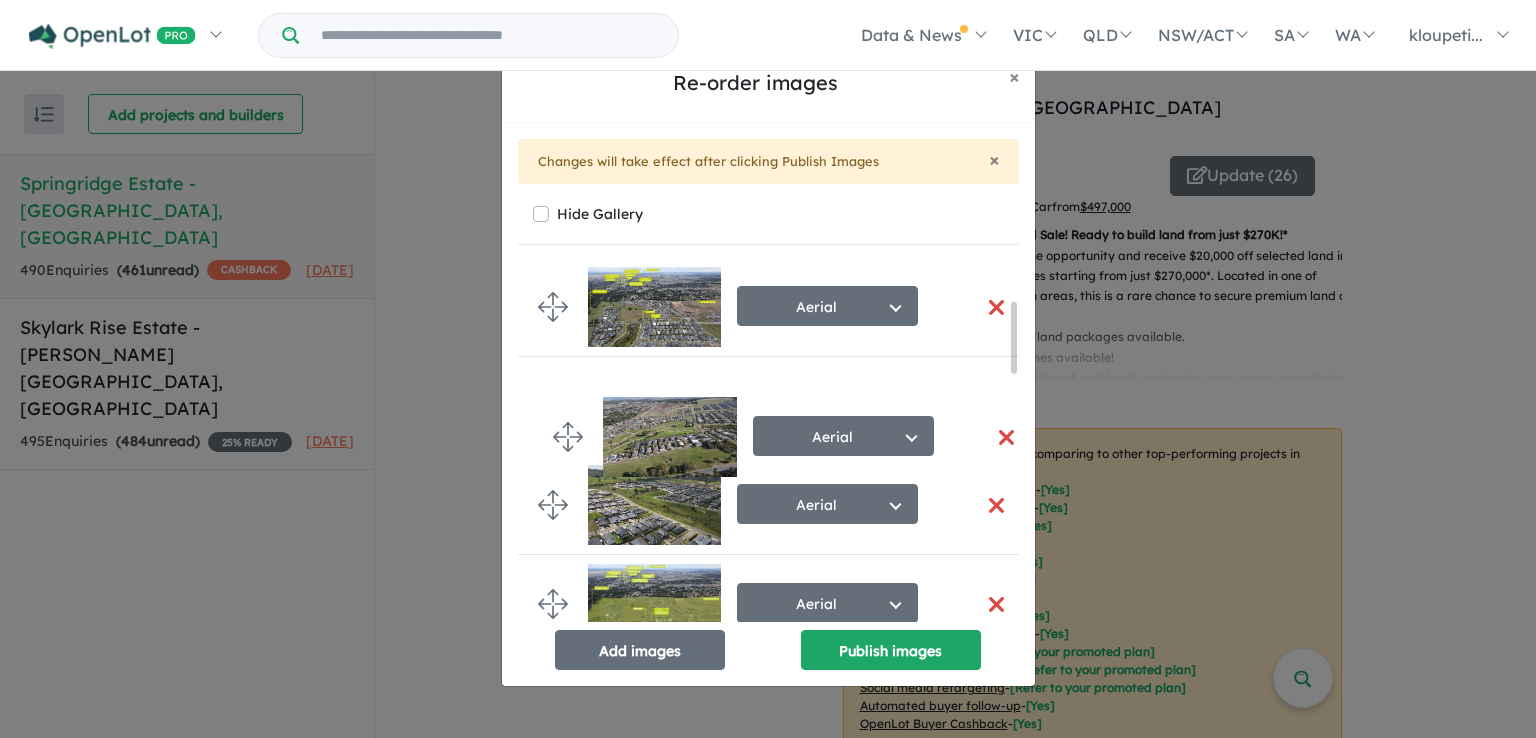 drag, startPoint x: 552, startPoint y: 501, endPoint x: 565, endPoint y: 436, distance: 66.287254 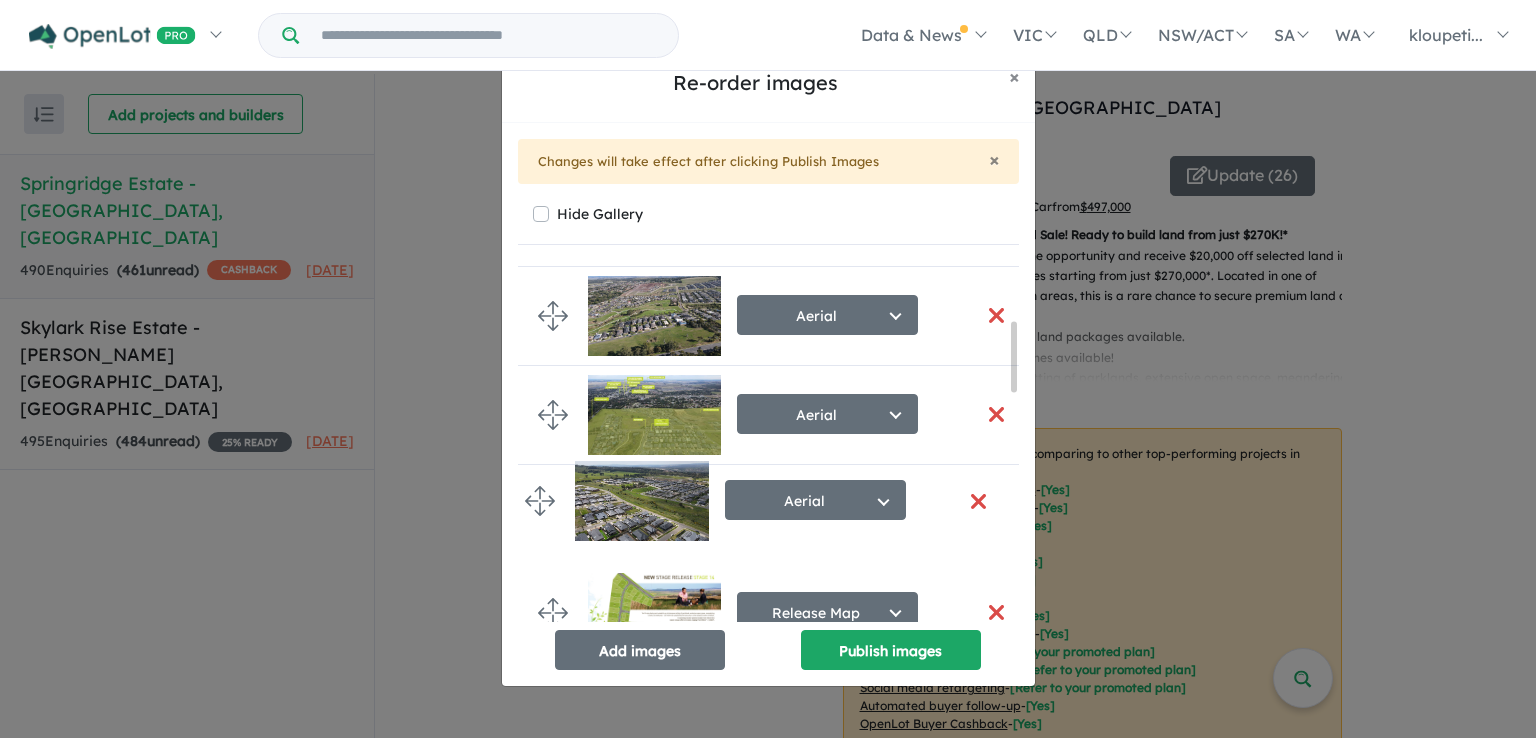 drag, startPoint x: 549, startPoint y: 513, endPoint x: 537, endPoint y: 494, distance: 22.472204 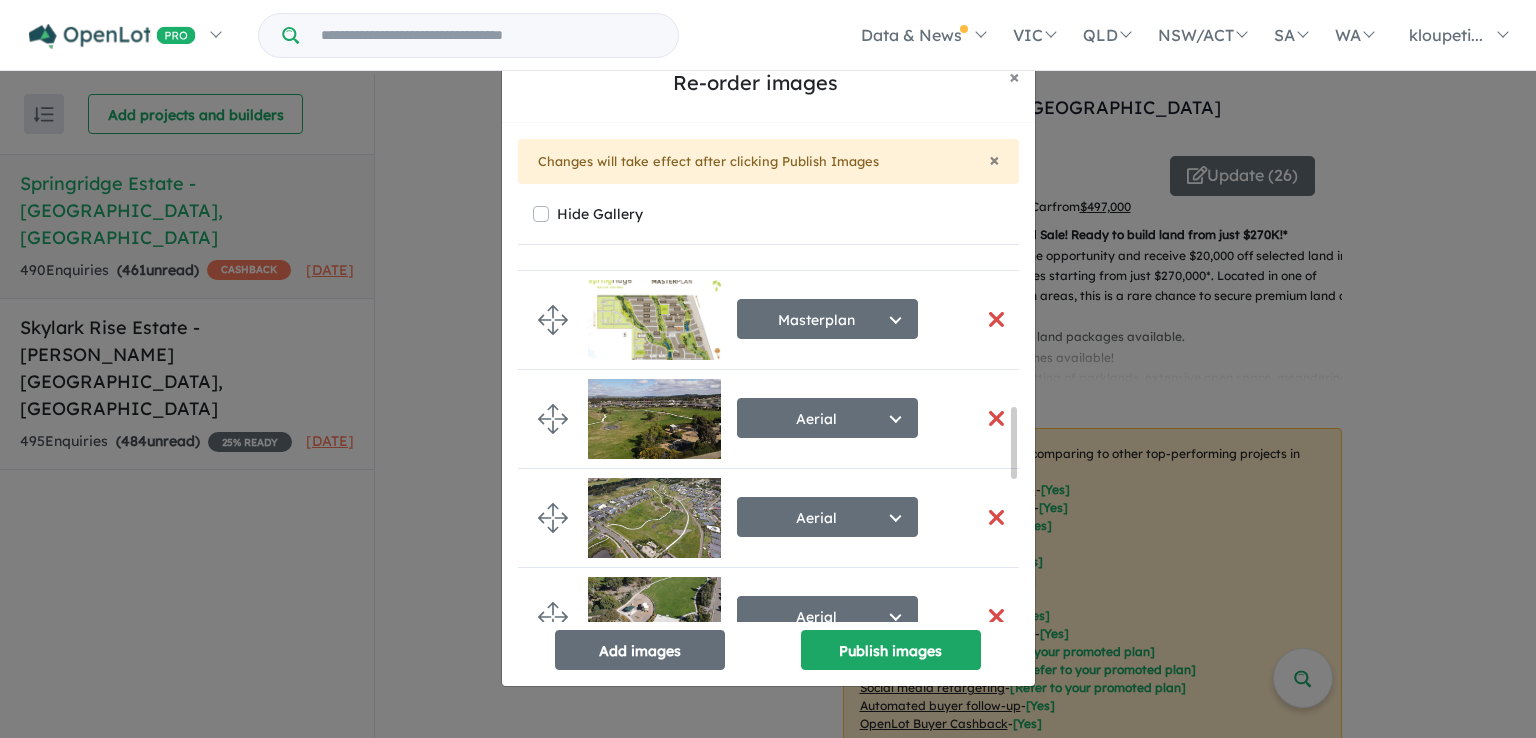 scroll, scrollTop: 808, scrollLeft: 0, axis: vertical 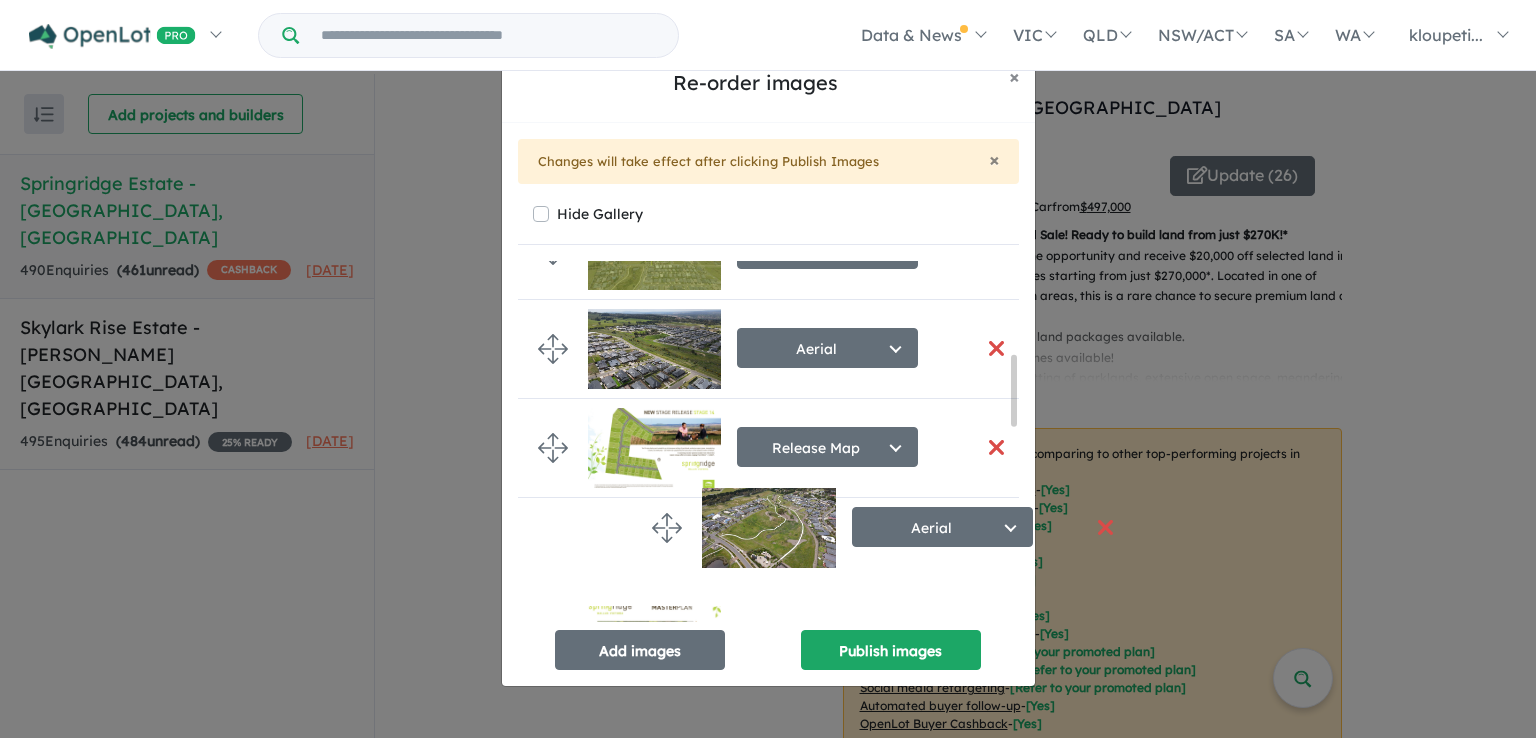 drag, startPoint x: 547, startPoint y: 409, endPoint x: 662, endPoint y: 522, distance: 161.22655 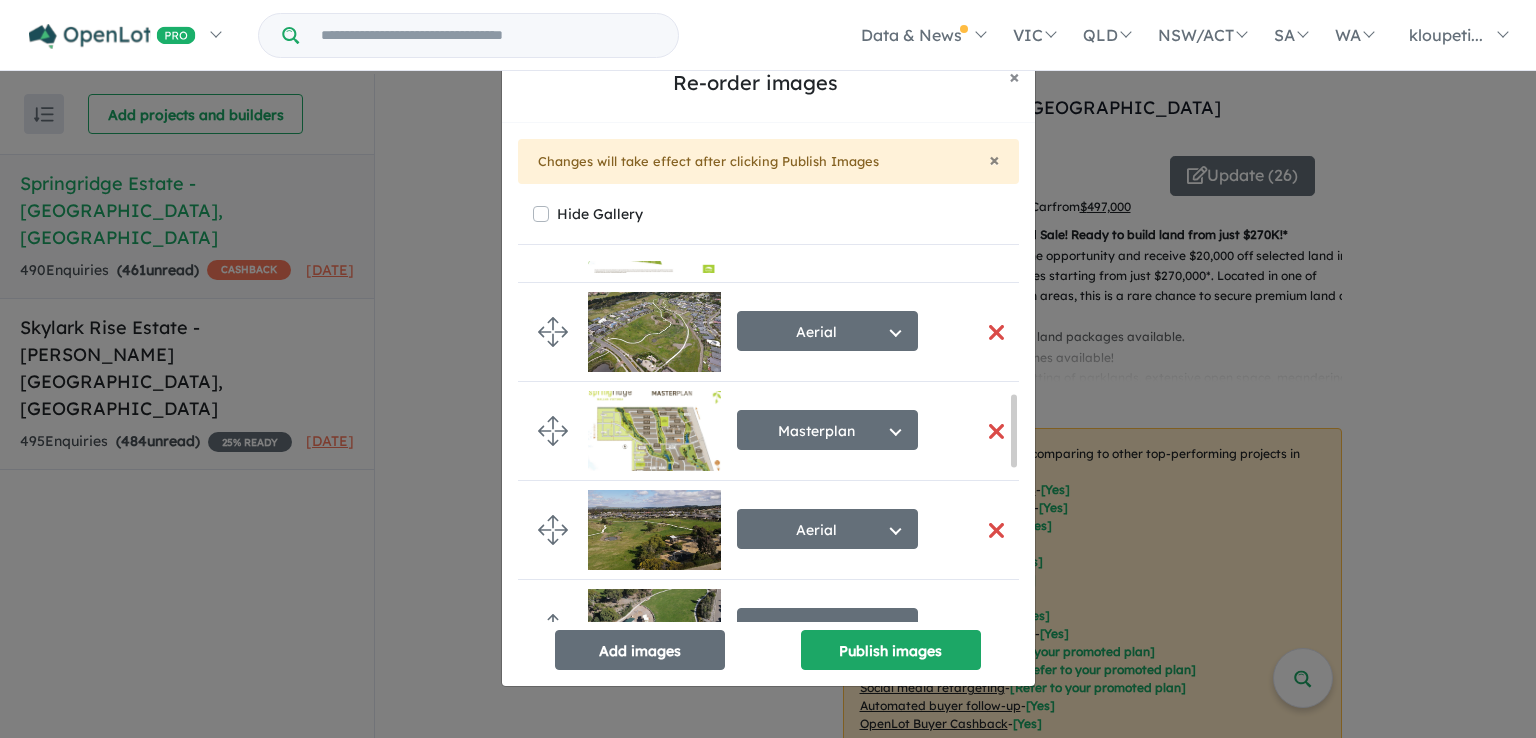 scroll, scrollTop: 669, scrollLeft: 0, axis: vertical 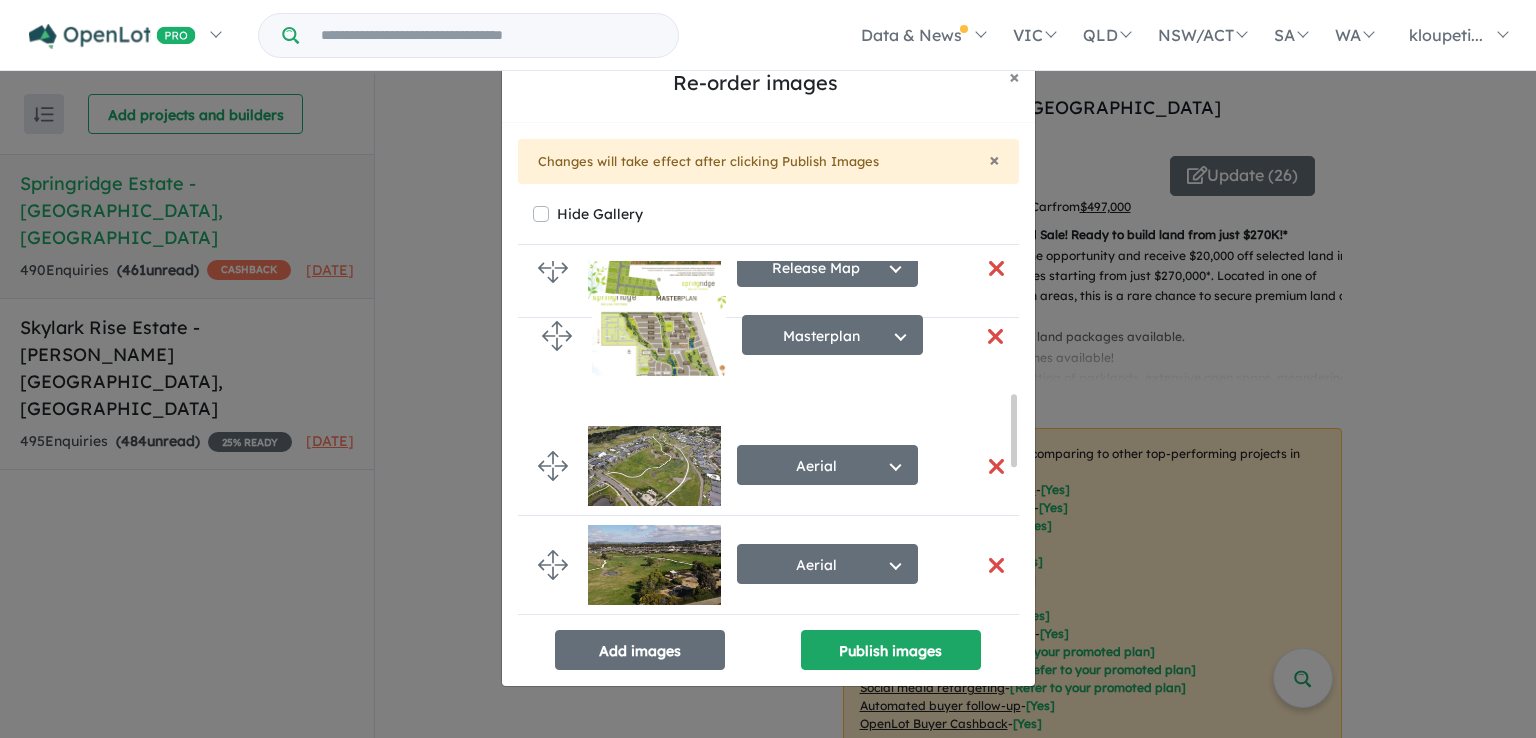 drag, startPoint x: 550, startPoint y: 468, endPoint x: 555, endPoint y: 341, distance: 127.09839 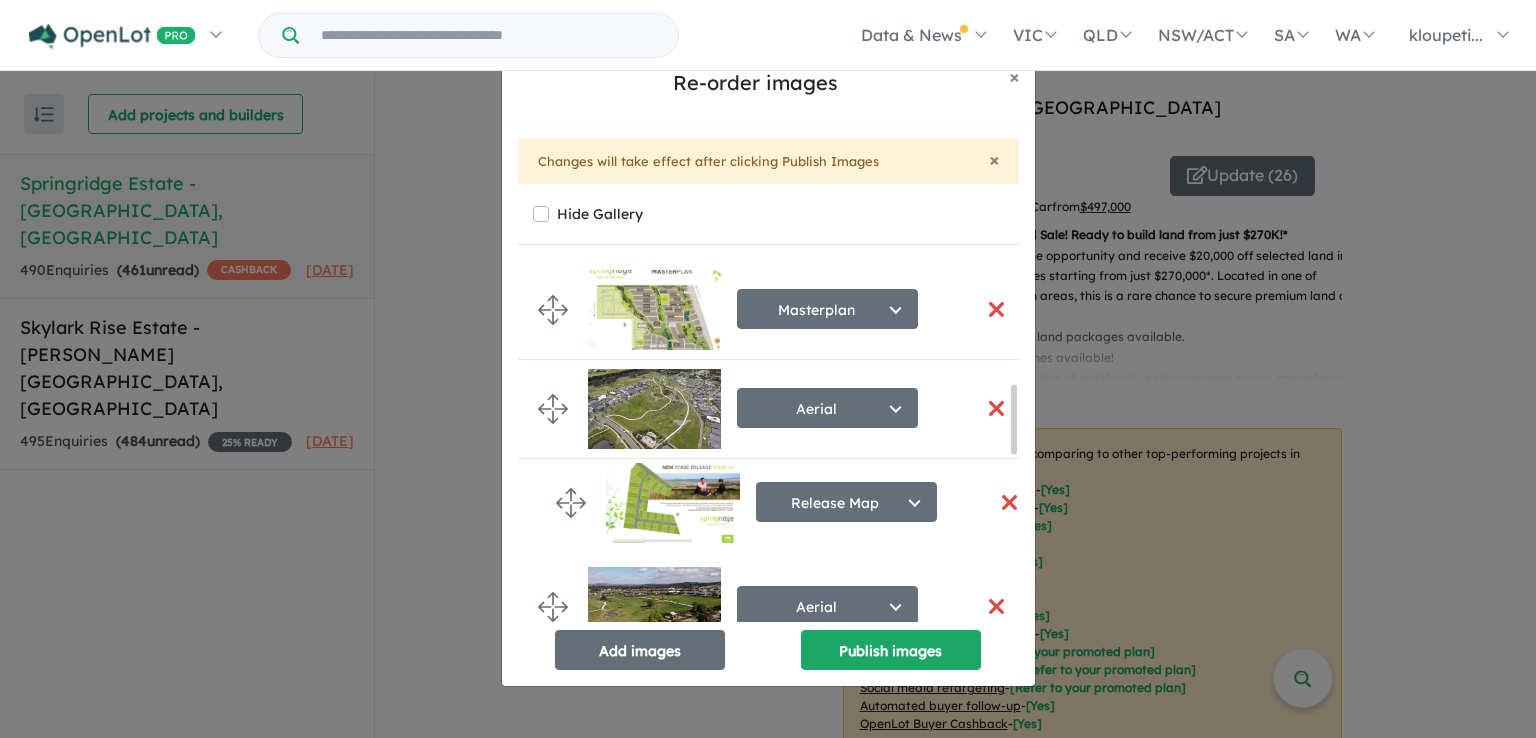 drag, startPoint x: 550, startPoint y: 281, endPoint x: 569, endPoint y: 499, distance: 218.82642 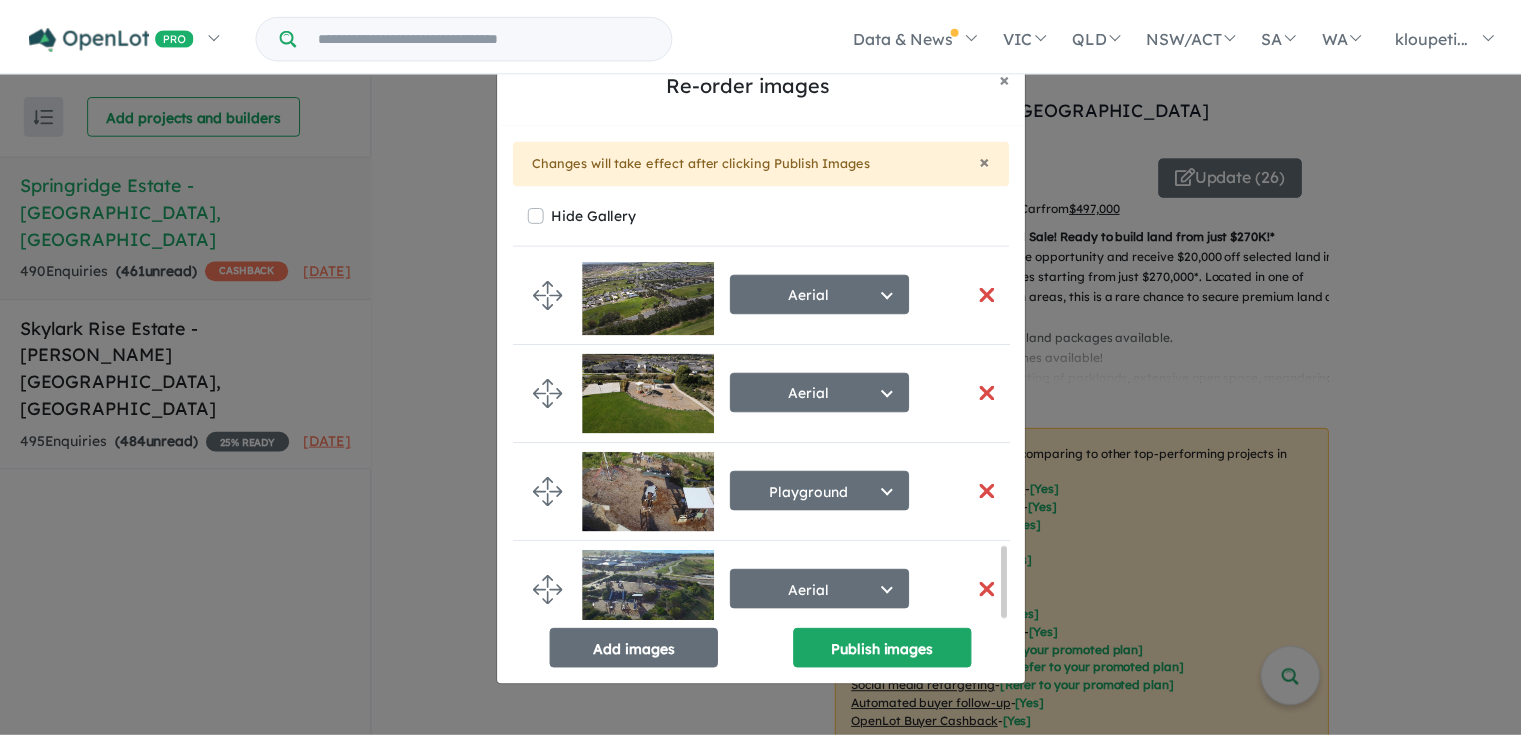 scroll, scrollTop: 1456, scrollLeft: 0, axis: vertical 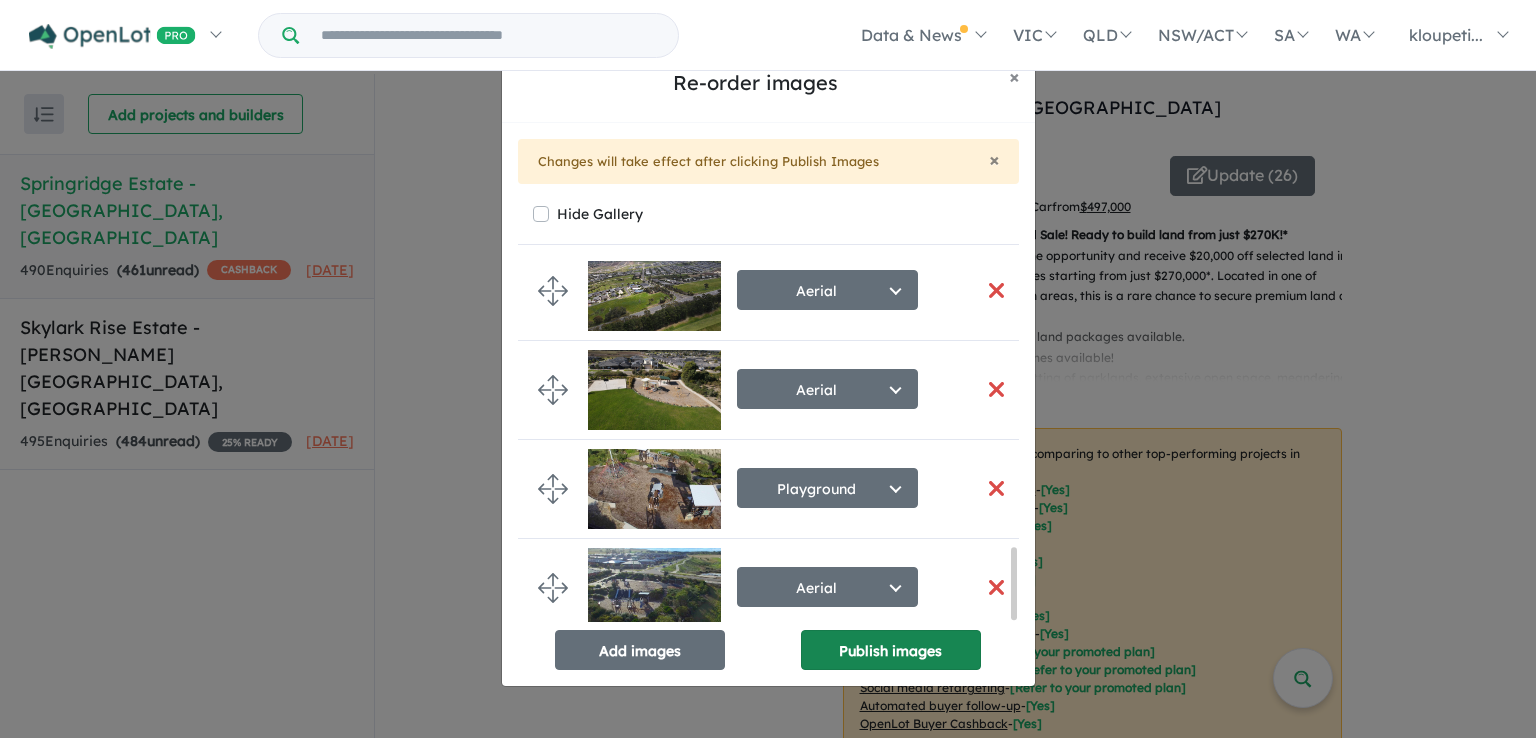 click on "Publish images" at bounding box center (891, 650) 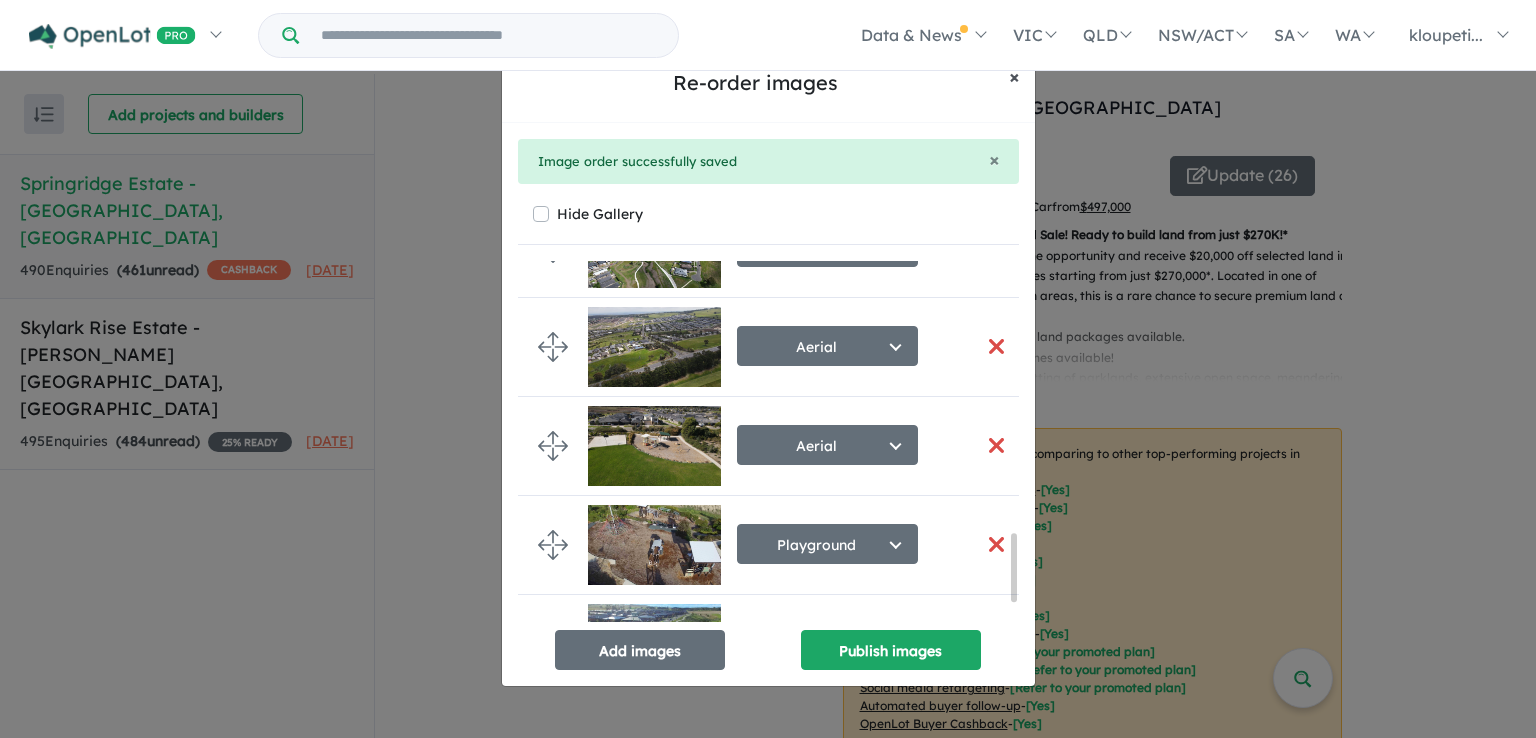 click on "× Close" at bounding box center [1014, 77] 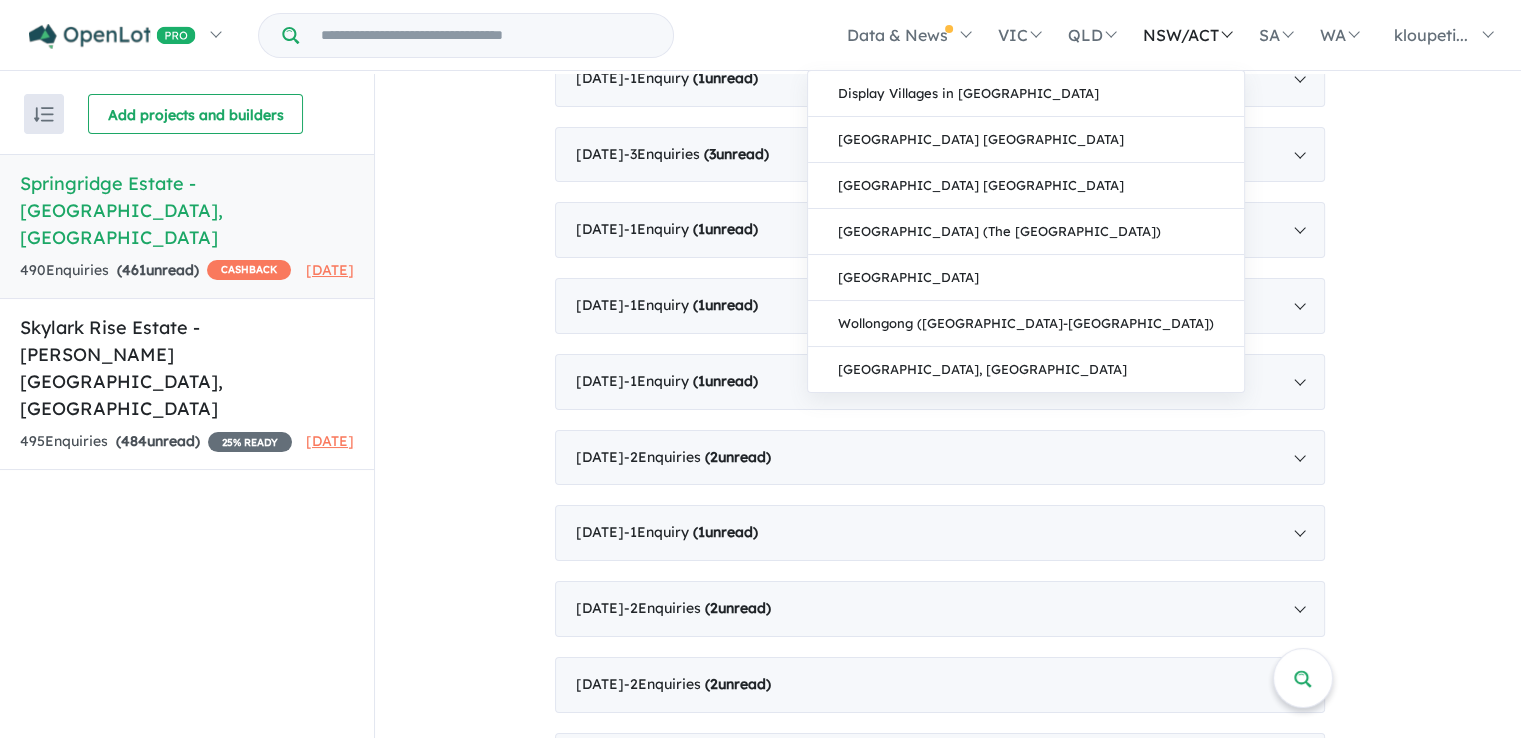 scroll, scrollTop: 1100, scrollLeft: 0, axis: vertical 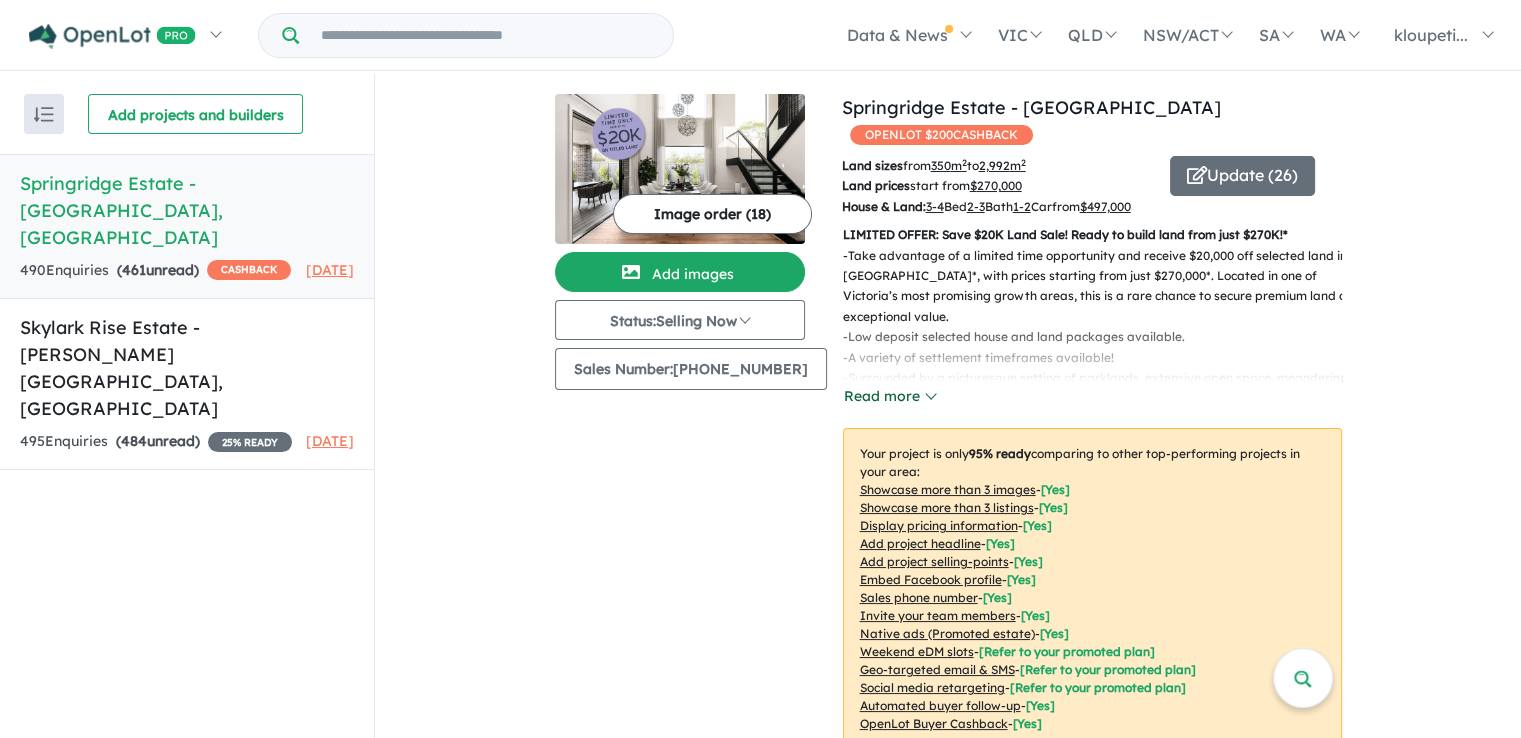 click on "Read more" at bounding box center (890, 396) 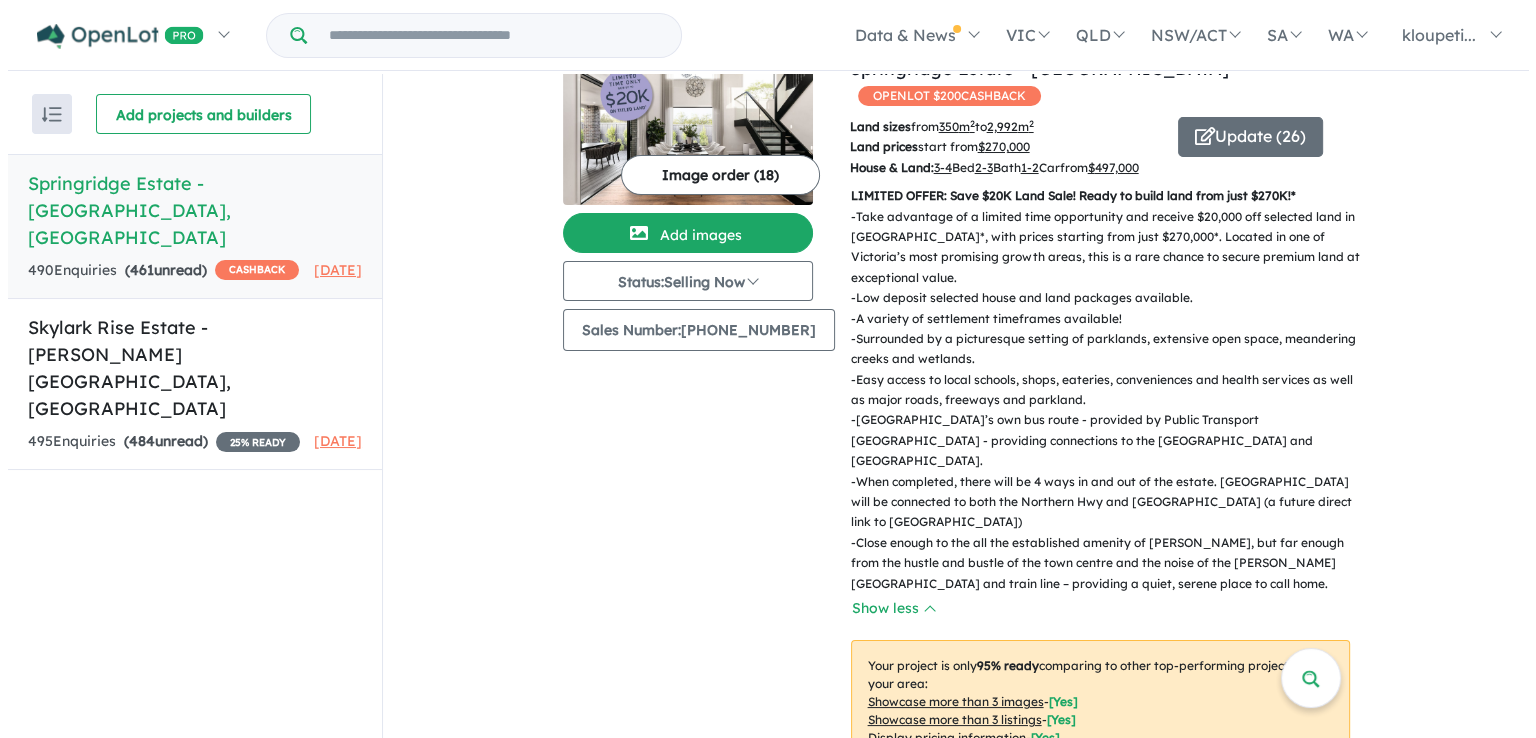 scroll, scrollTop: 0, scrollLeft: 0, axis: both 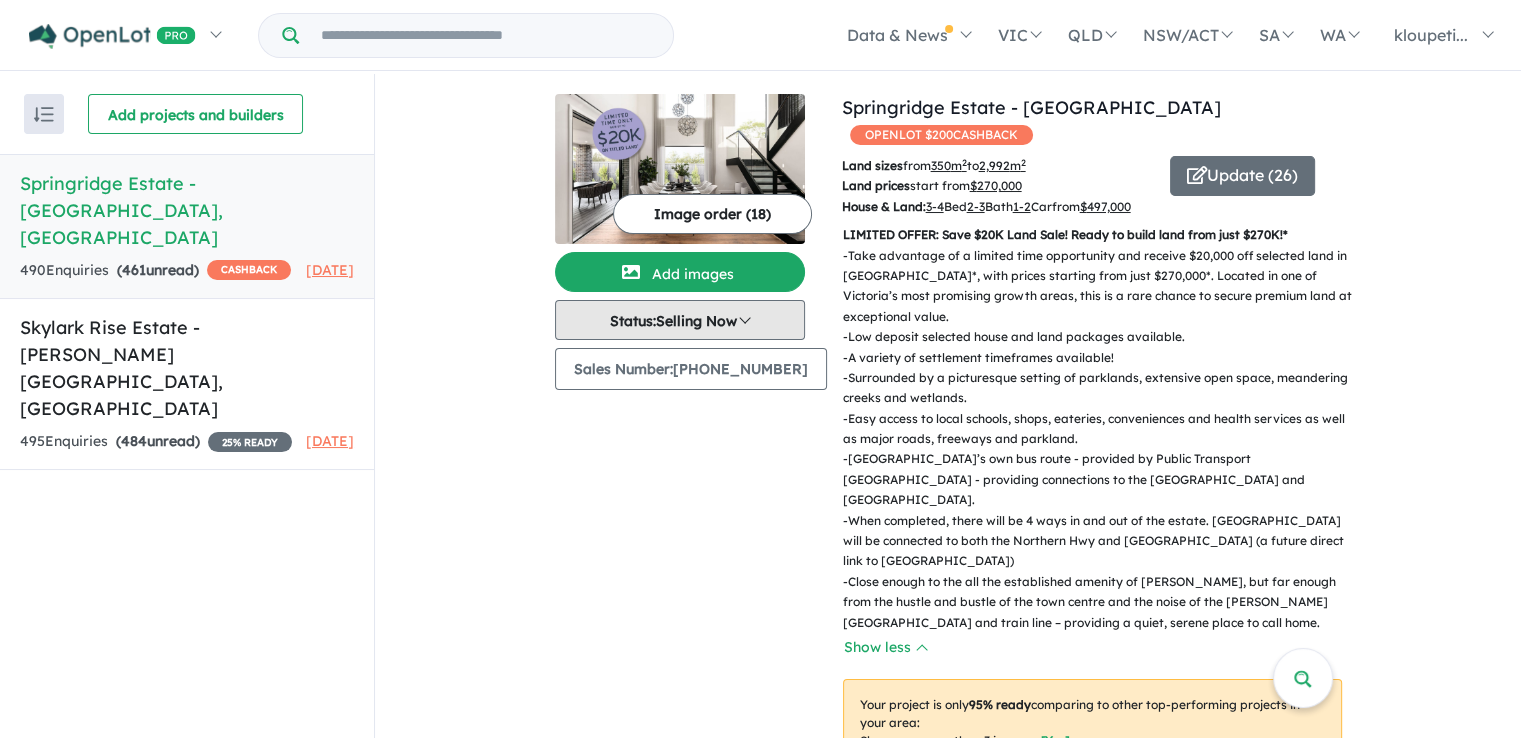 click on "Status:  Selling Now" at bounding box center [680, 320] 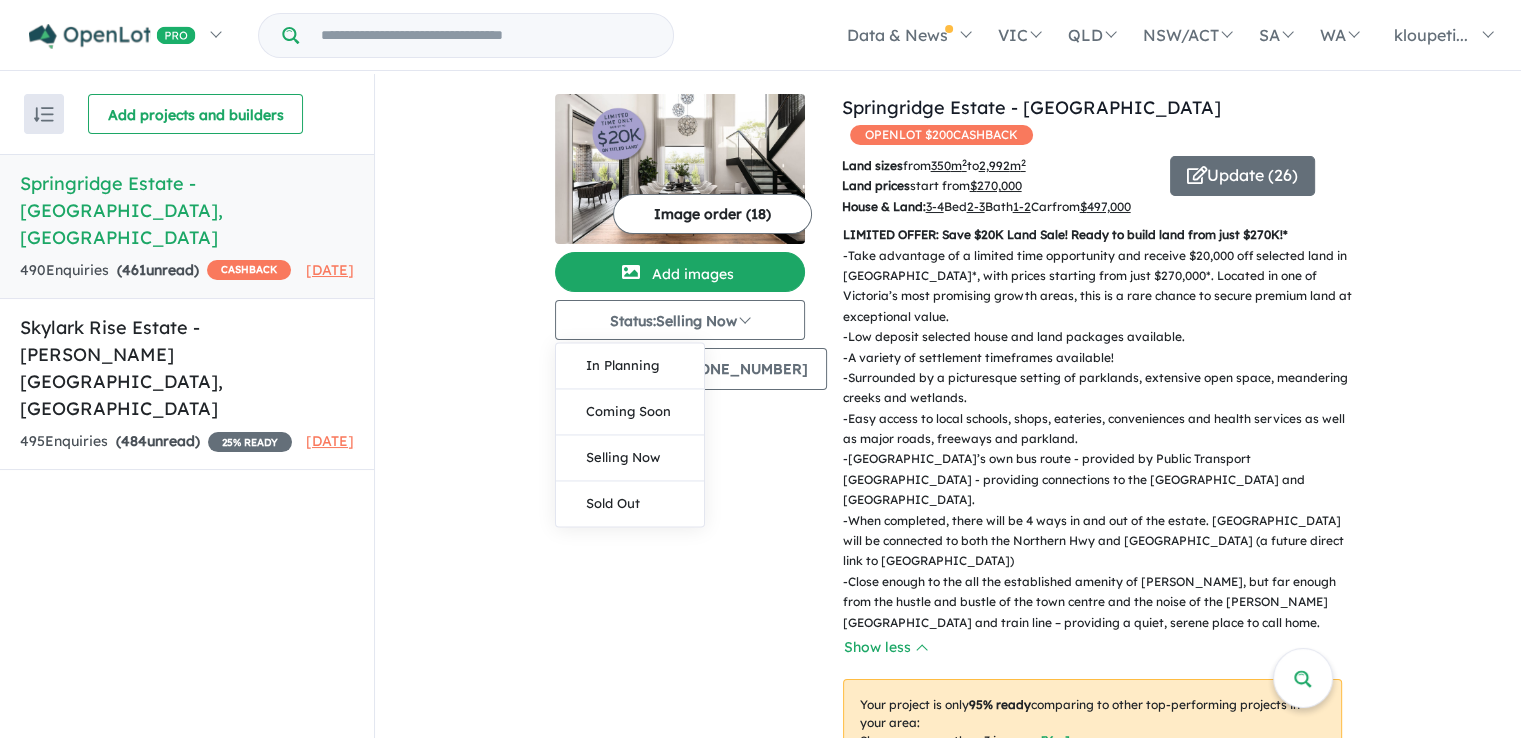 click on "View  2  projects in your account Springridge Estate - Wallan OPENLOT $ 200  CASHBACK Land sizes  from   350 m 2  to  2,992 m 2 Land prices  start from   $ 270,000 House & Land:  3-4  Bed   2-3  Bath   1-2  Car  from  $ 497,000 Update ( 26 ) LIMITED OFFER: Save $20K Land Sale! Ready to build land from just $270K!* -  Take advantage of a limited time opportunity and receive $20,000 off selected land in Wallan*, with prices starting from just $270,000*. Located in one of Victoria’s most promising growth areas, this is a rare chance to secure premium land at exceptional value. -  Low deposit selected house and land packages available. -  A variety of settlement timeframes available! -  Surrounded by a picturesque setting of parklands, extensive open space, meandering creeks and wetlands. -  Easy access to local schools, shops, eateries, conveniences and health services as well as major roads, freeways and parkland. -  -  -  Show less Your project is only  95 % ready Showcase more than 3 images  -  [ Yes ]" at bounding box center (948, 2566) 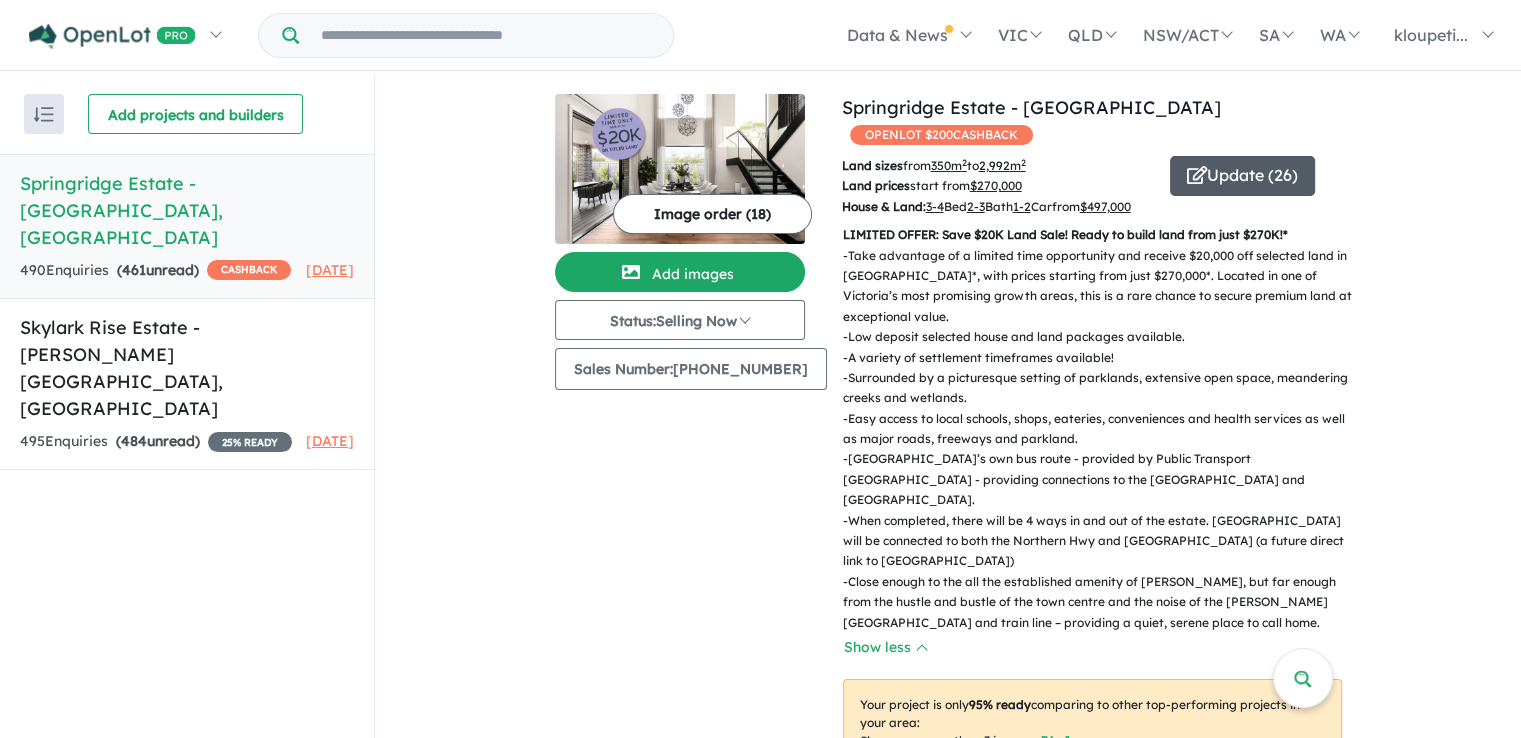 click on "Update ( 26 )" at bounding box center [1242, 176] 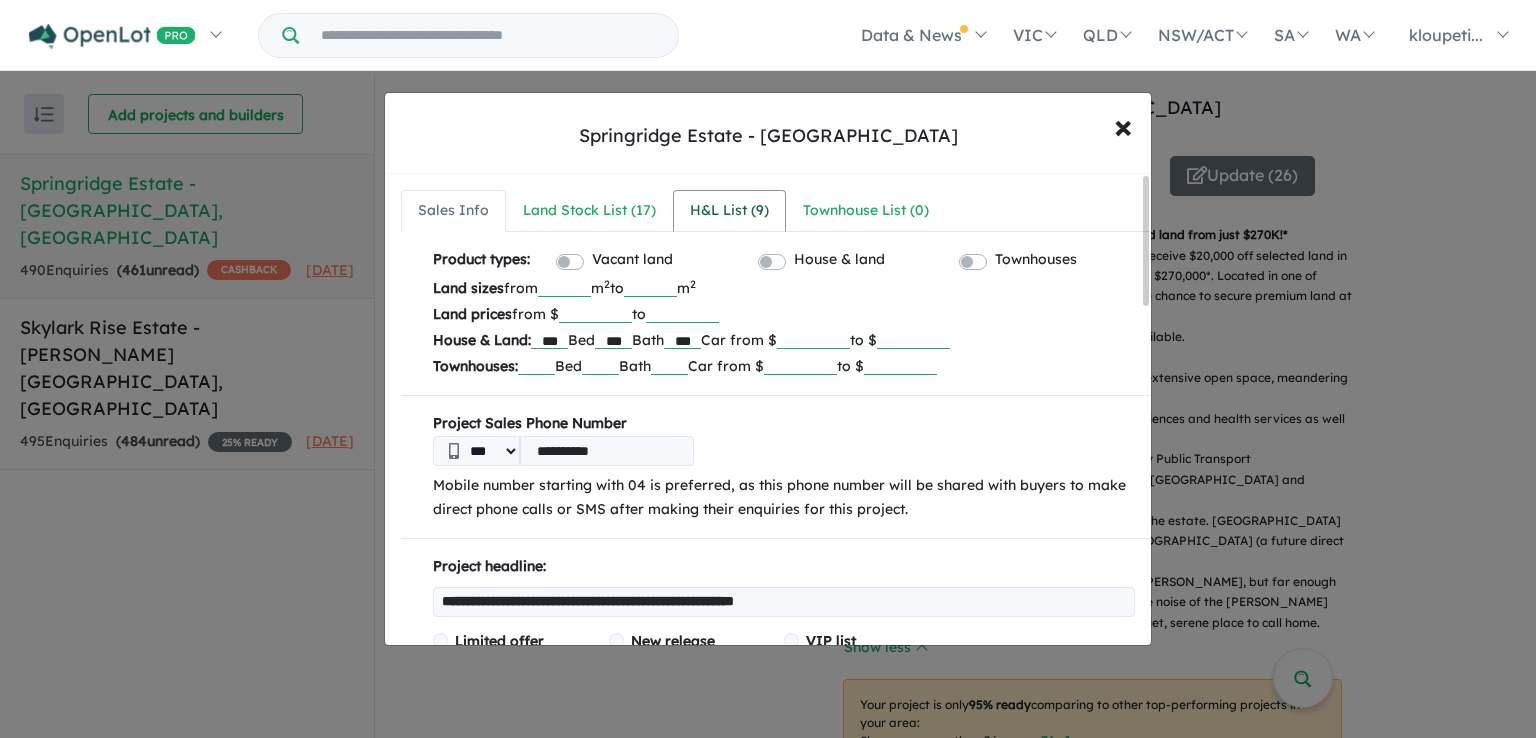 click on "H&L List ( 9 )" at bounding box center [729, 211] 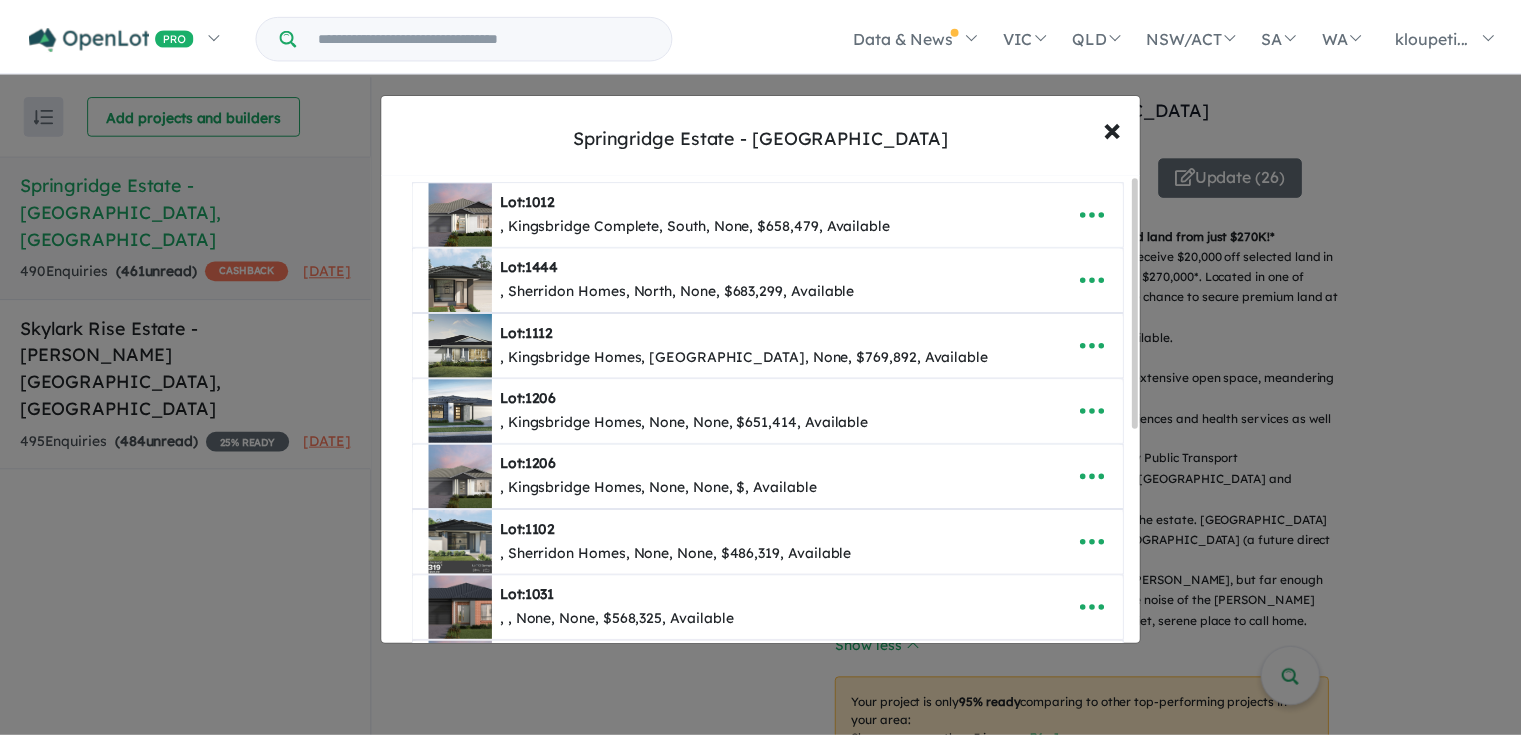 scroll, scrollTop: 0, scrollLeft: 0, axis: both 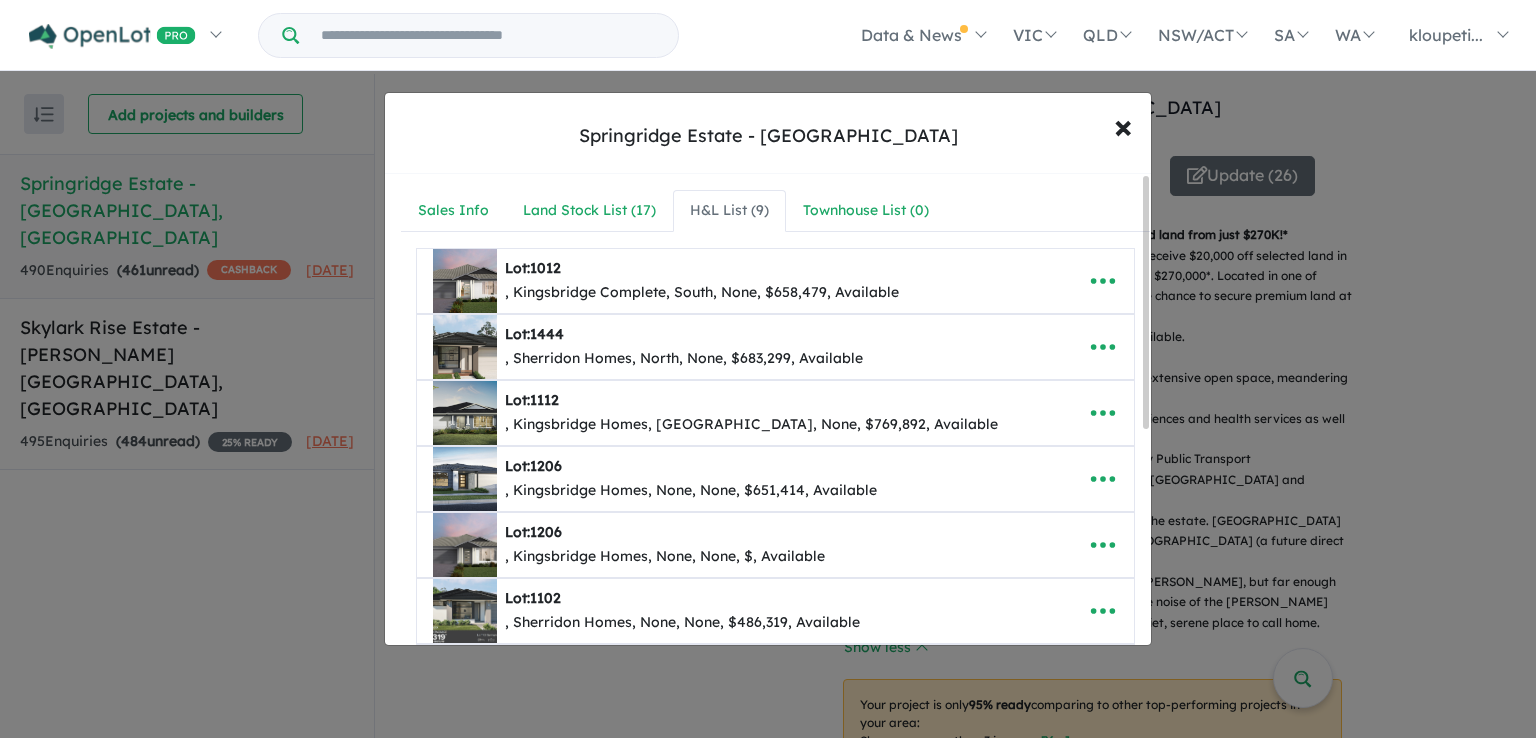 click on "**********" at bounding box center (768, 369) 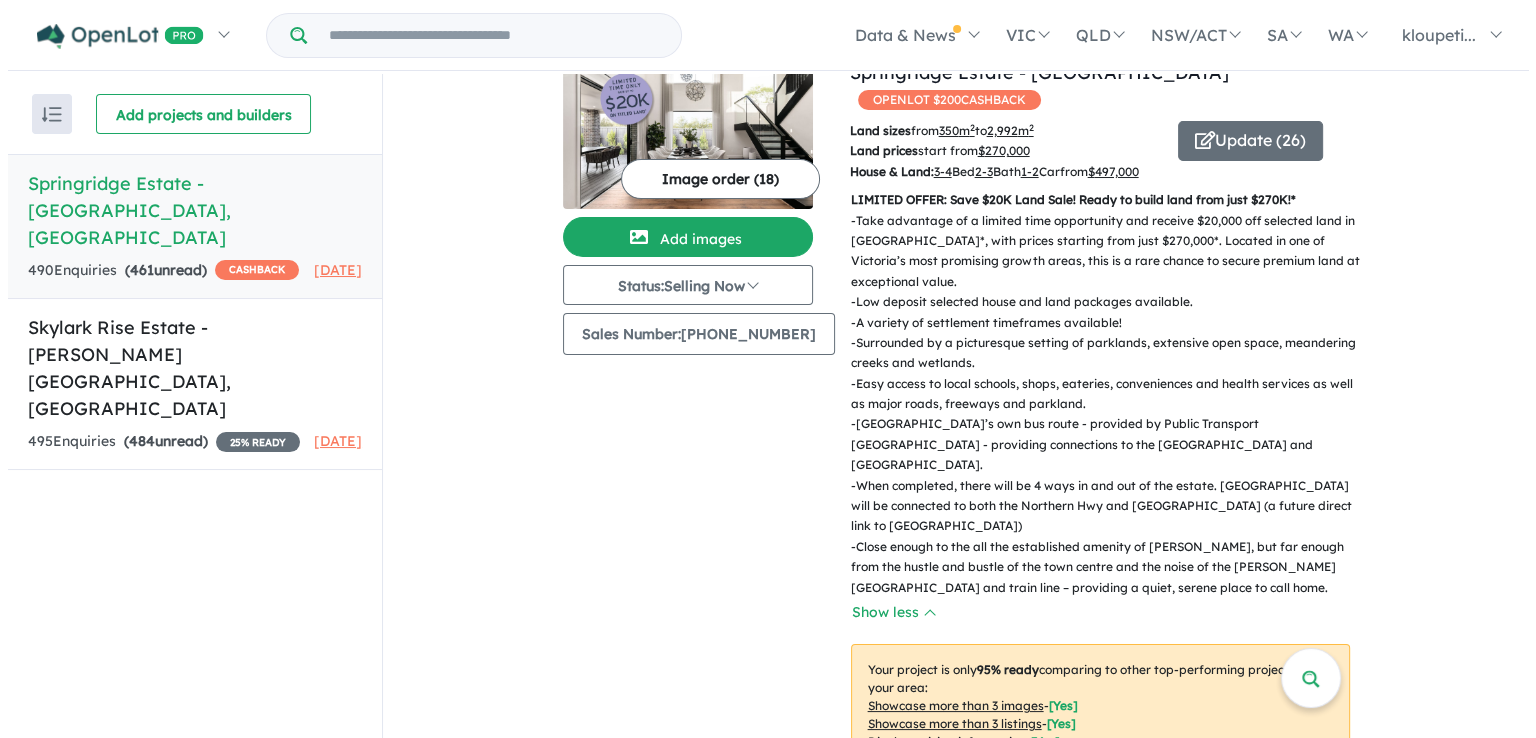 scroll, scrollTop: 0, scrollLeft: 0, axis: both 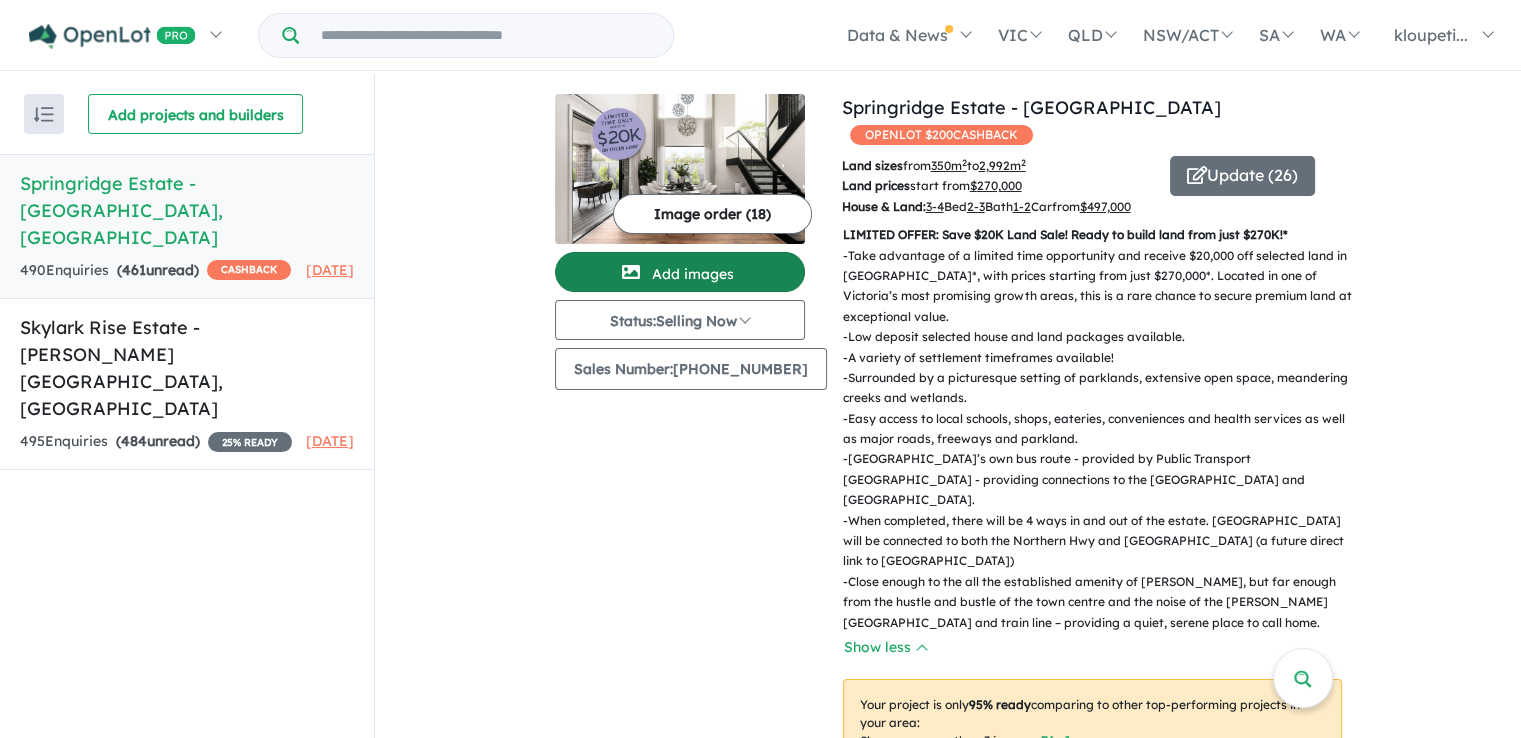 click on "Add images" at bounding box center (680, 272) 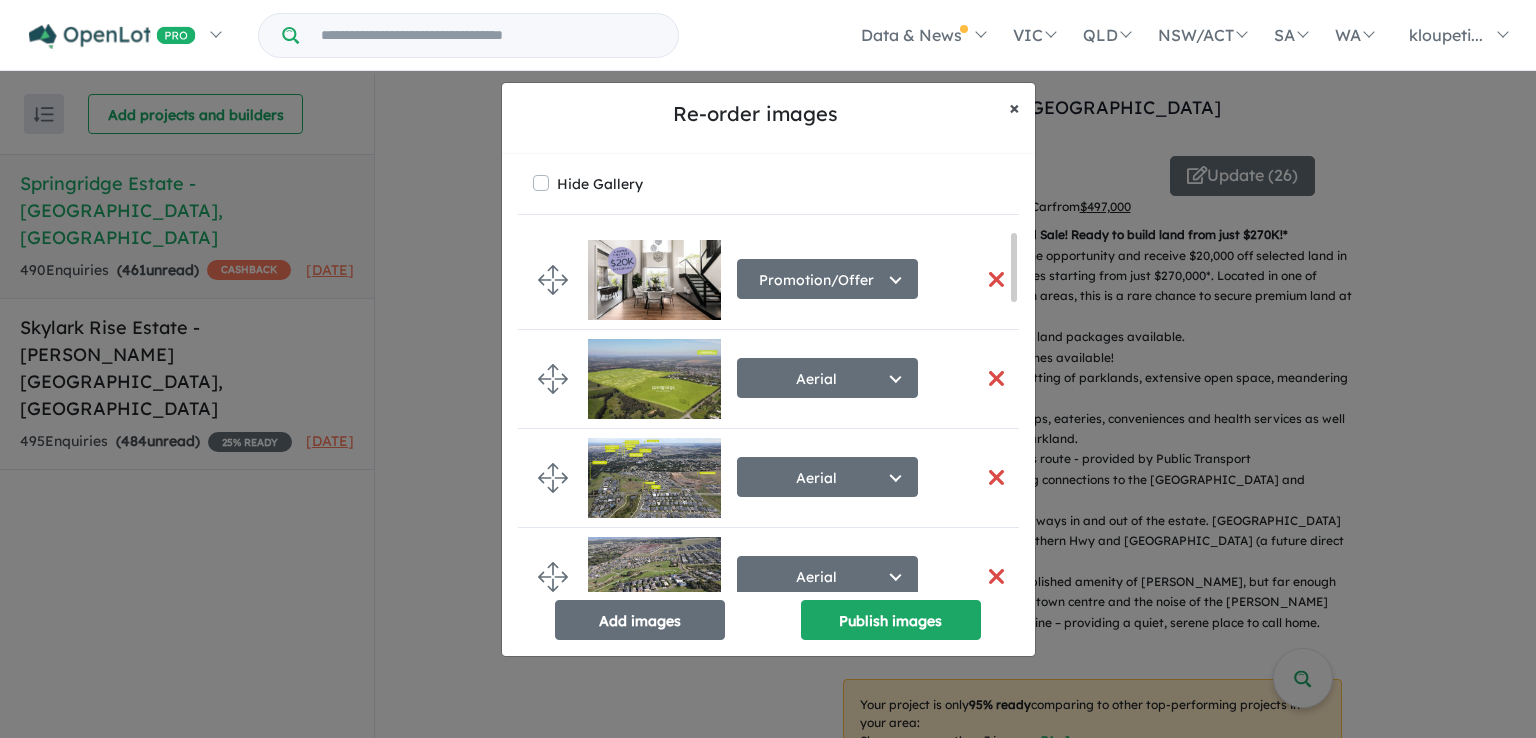 click on "× Close" at bounding box center (1014, 108) 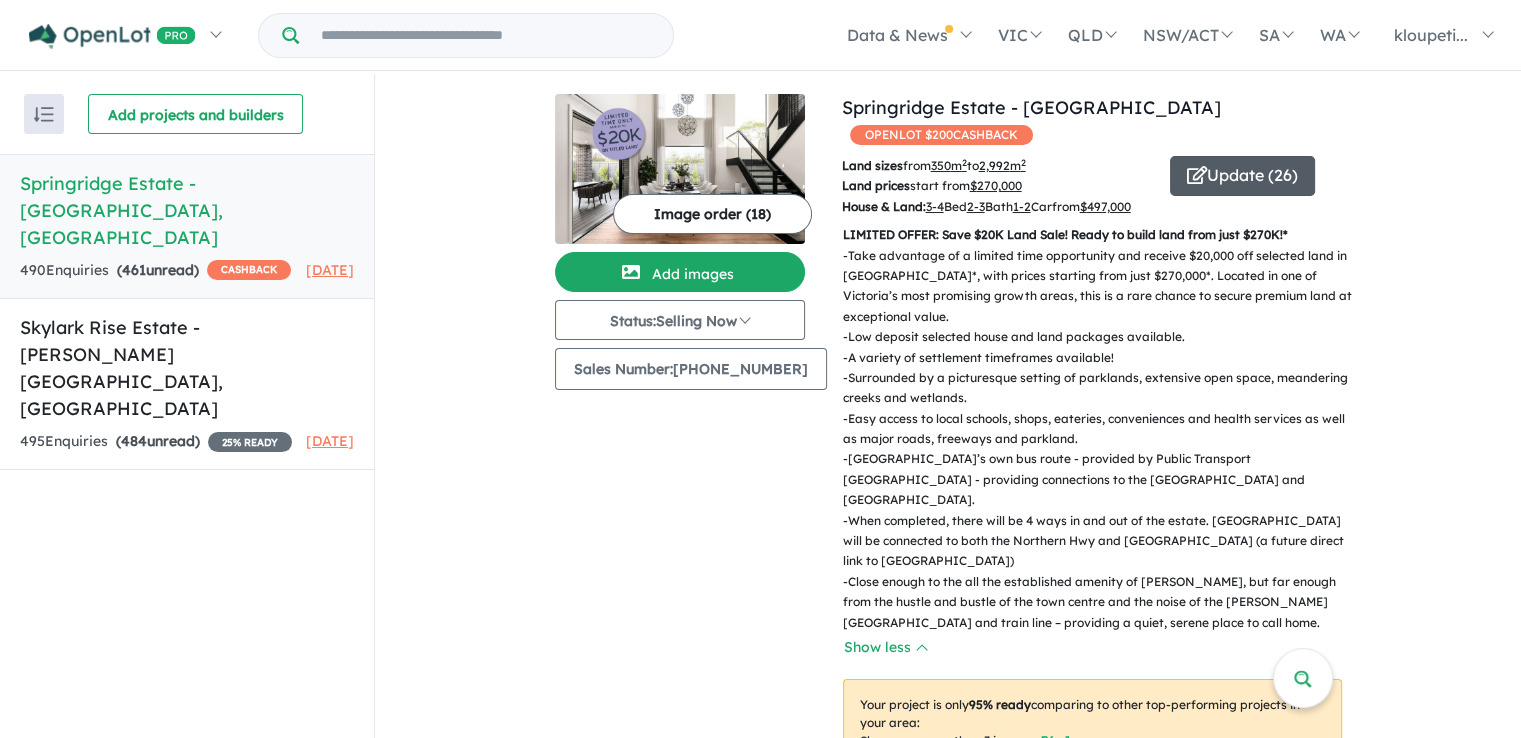 click on "Update ( 26 )" at bounding box center (1242, 176) 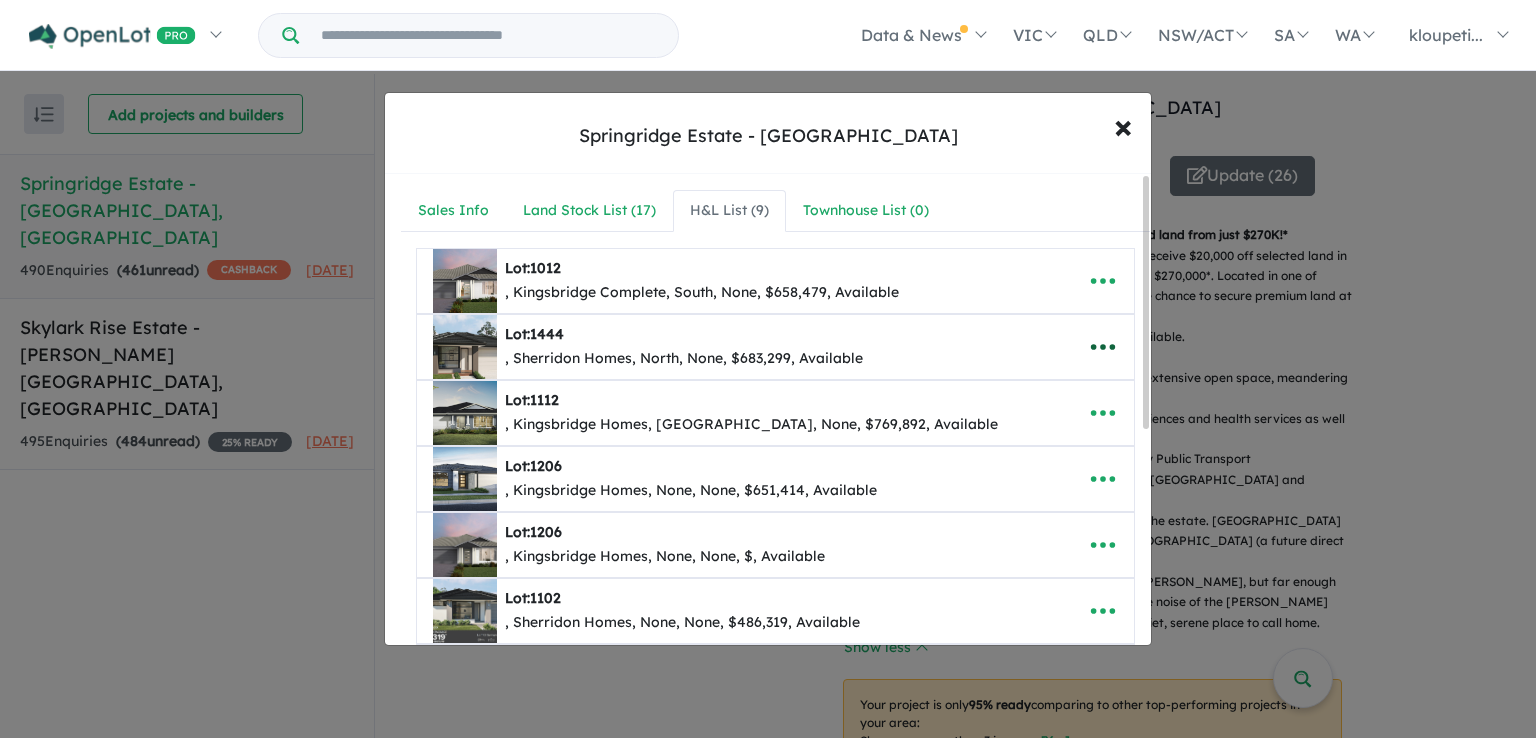 click 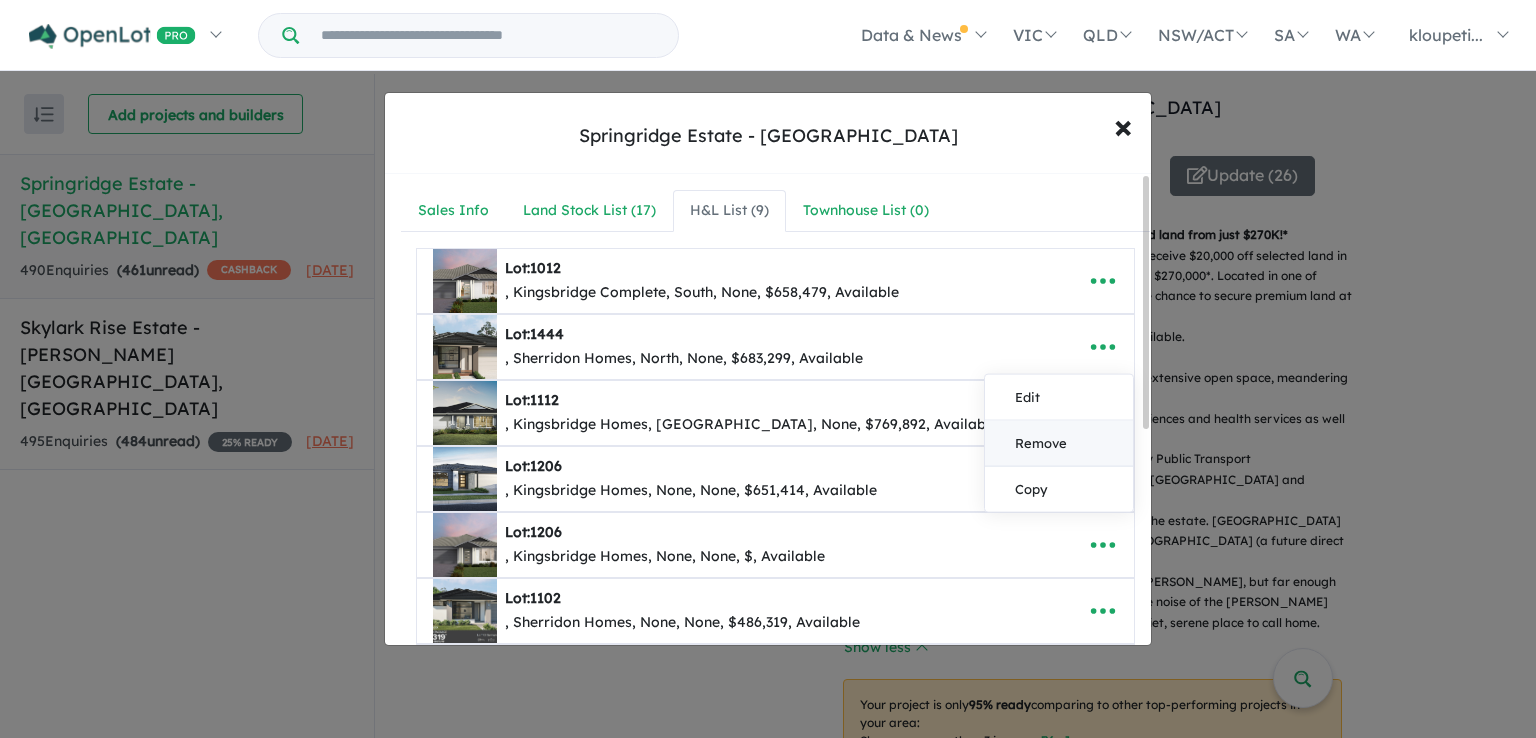 click on "Remove" at bounding box center [1059, 444] 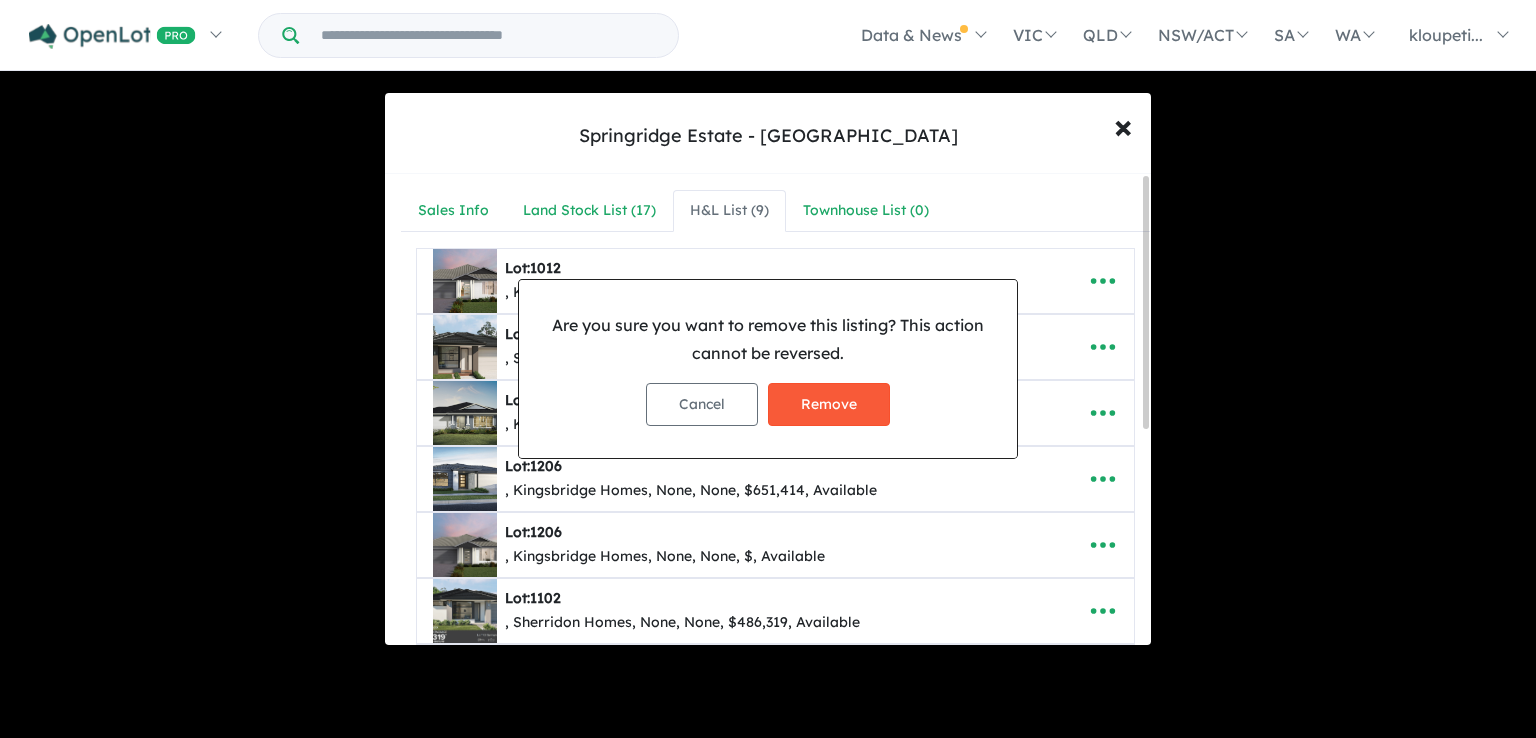 click on "Remove" at bounding box center [829, 404] 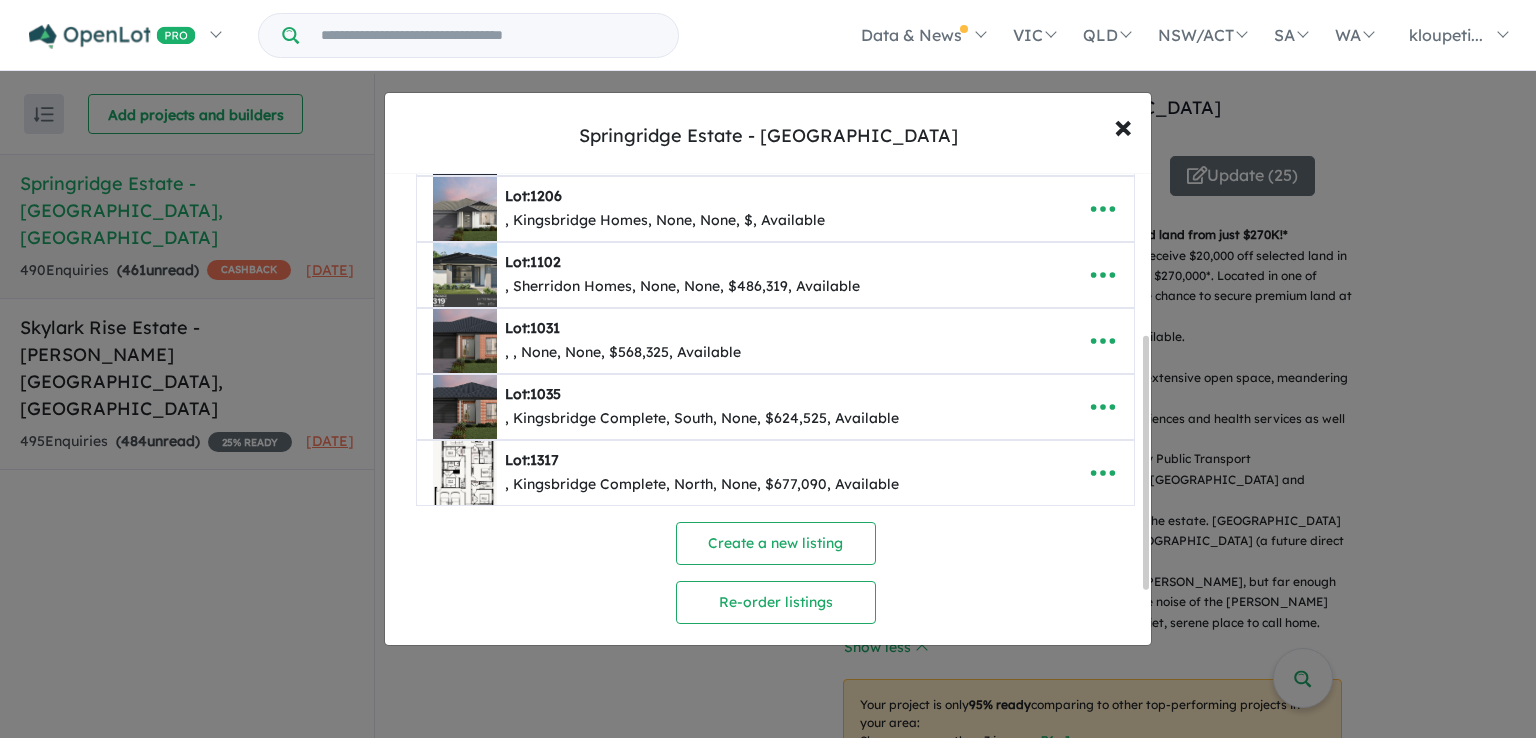 scroll, scrollTop: 301, scrollLeft: 0, axis: vertical 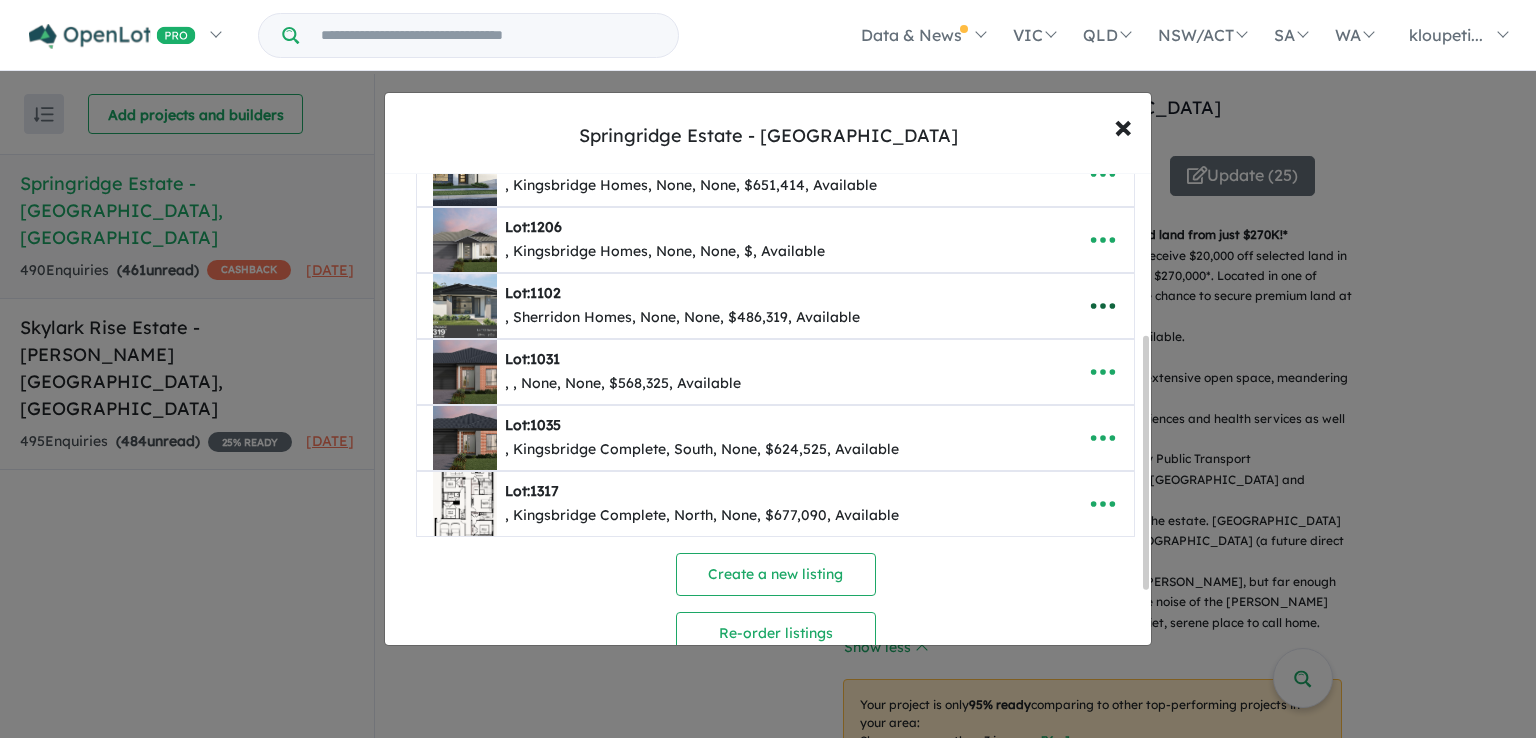 click 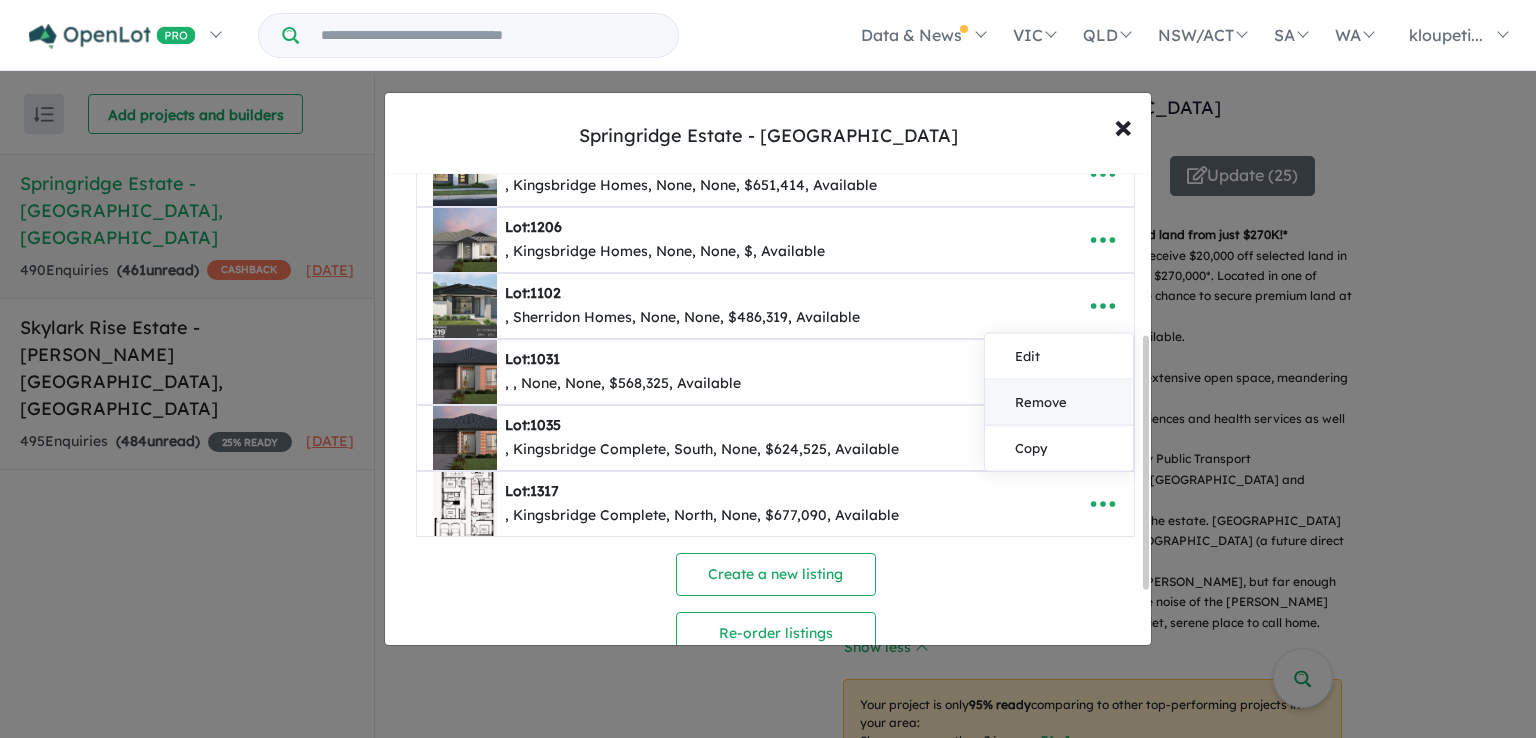 click on "Remove" at bounding box center (1059, 402) 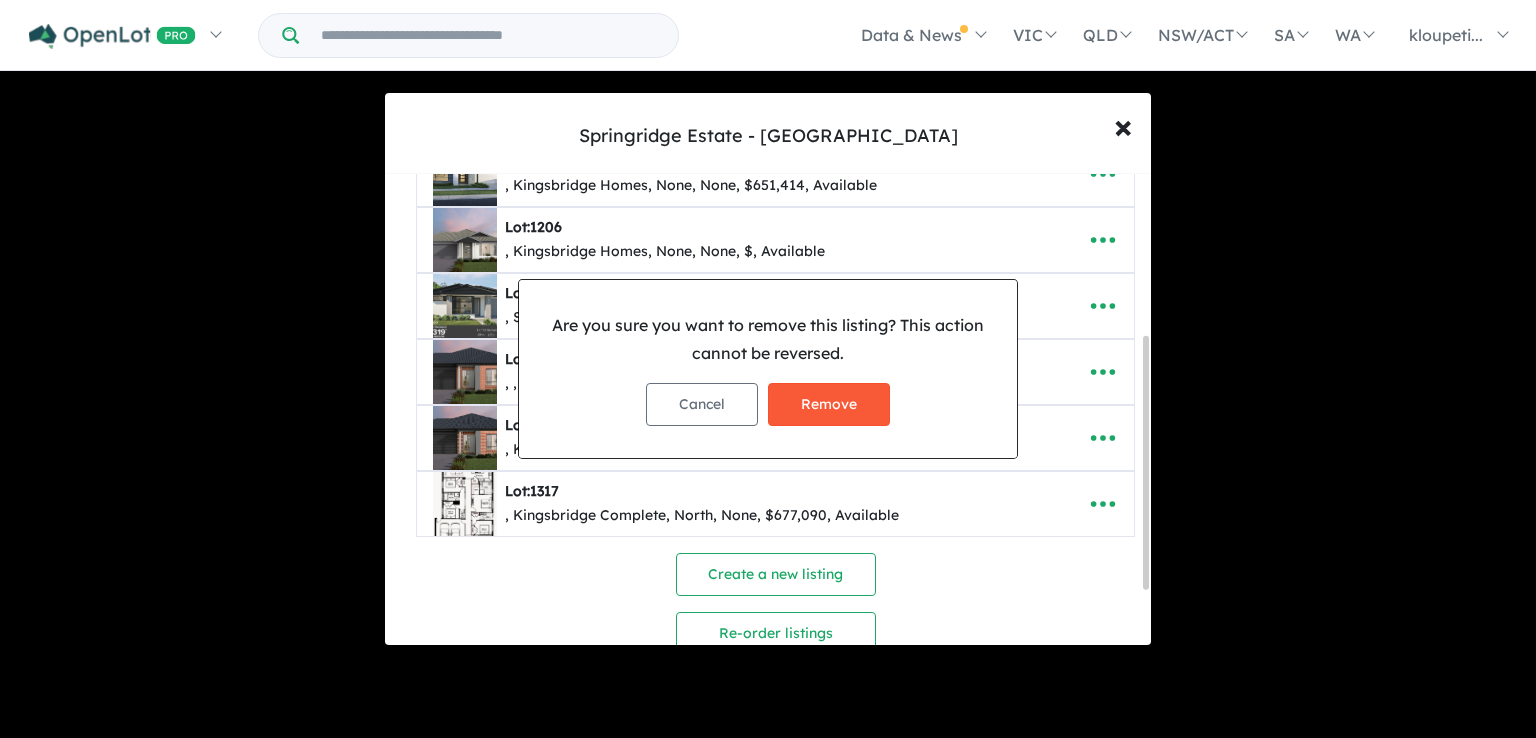 click on "Remove" at bounding box center [829, 404] 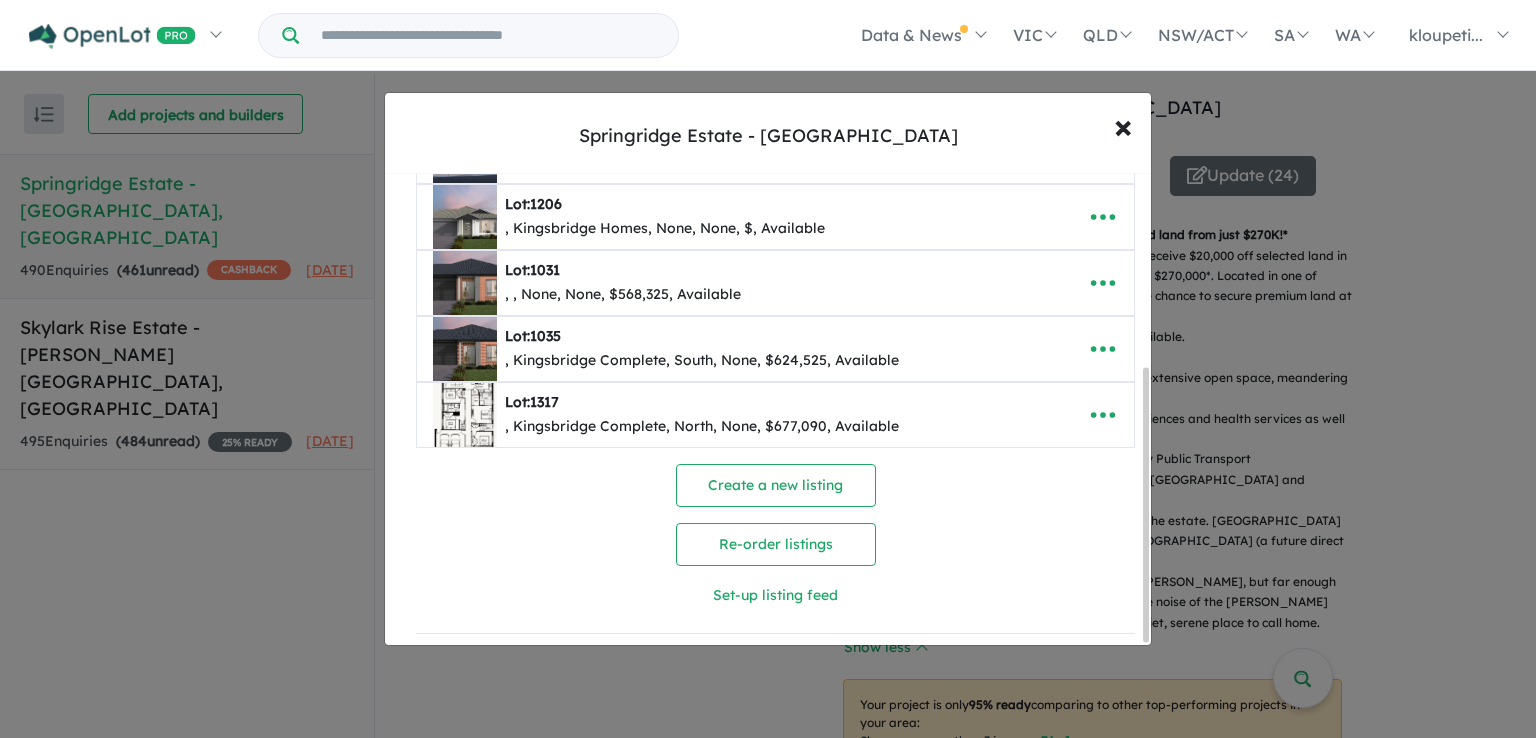 scroll, scrollTop: 336, scrollLeft: 0, axis: vertical 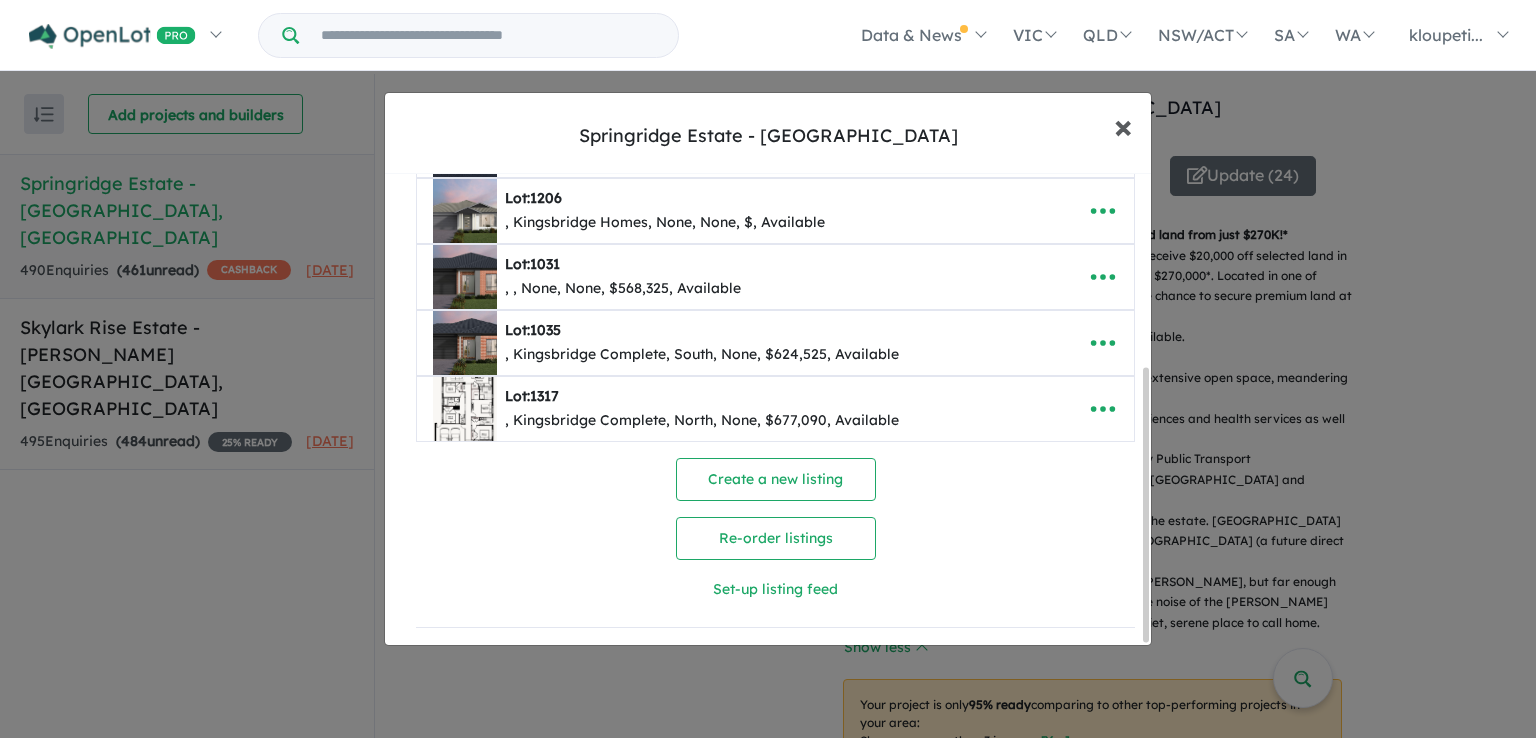 click on "×" at bounding box center (1123, 125) 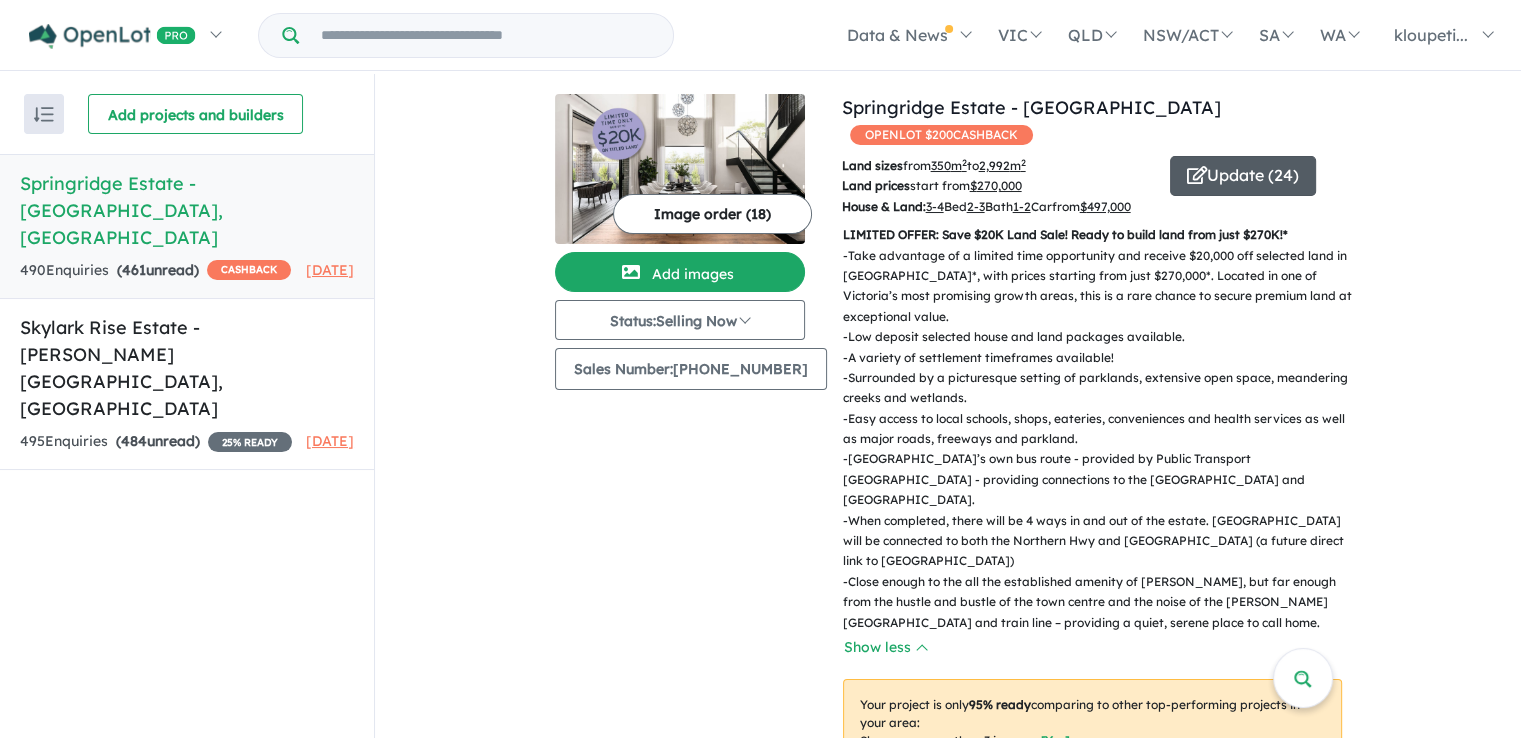 click on "Update ( 24 )" at bounding box center [1243, 176] 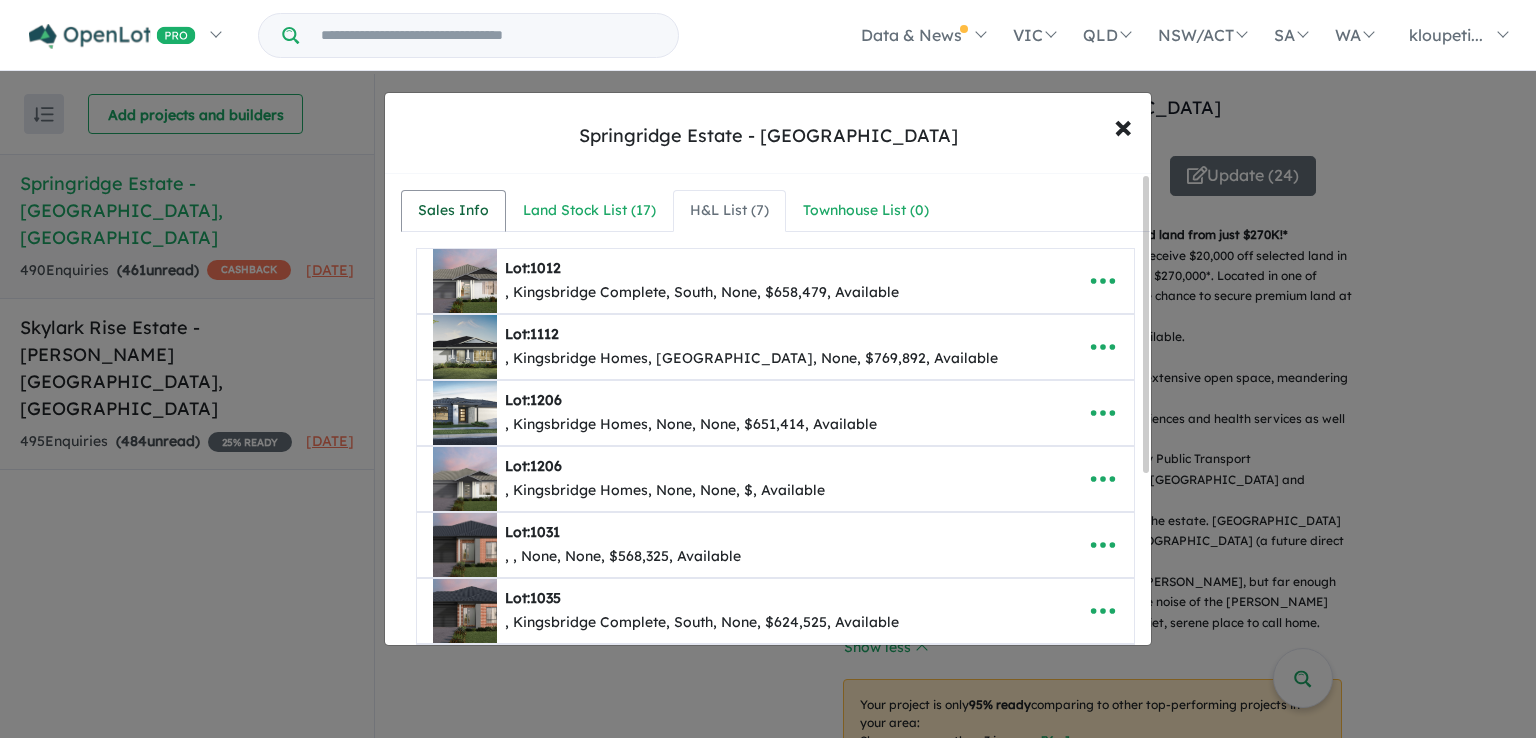 click on "Sales Info" at bounding box center (453, 211) 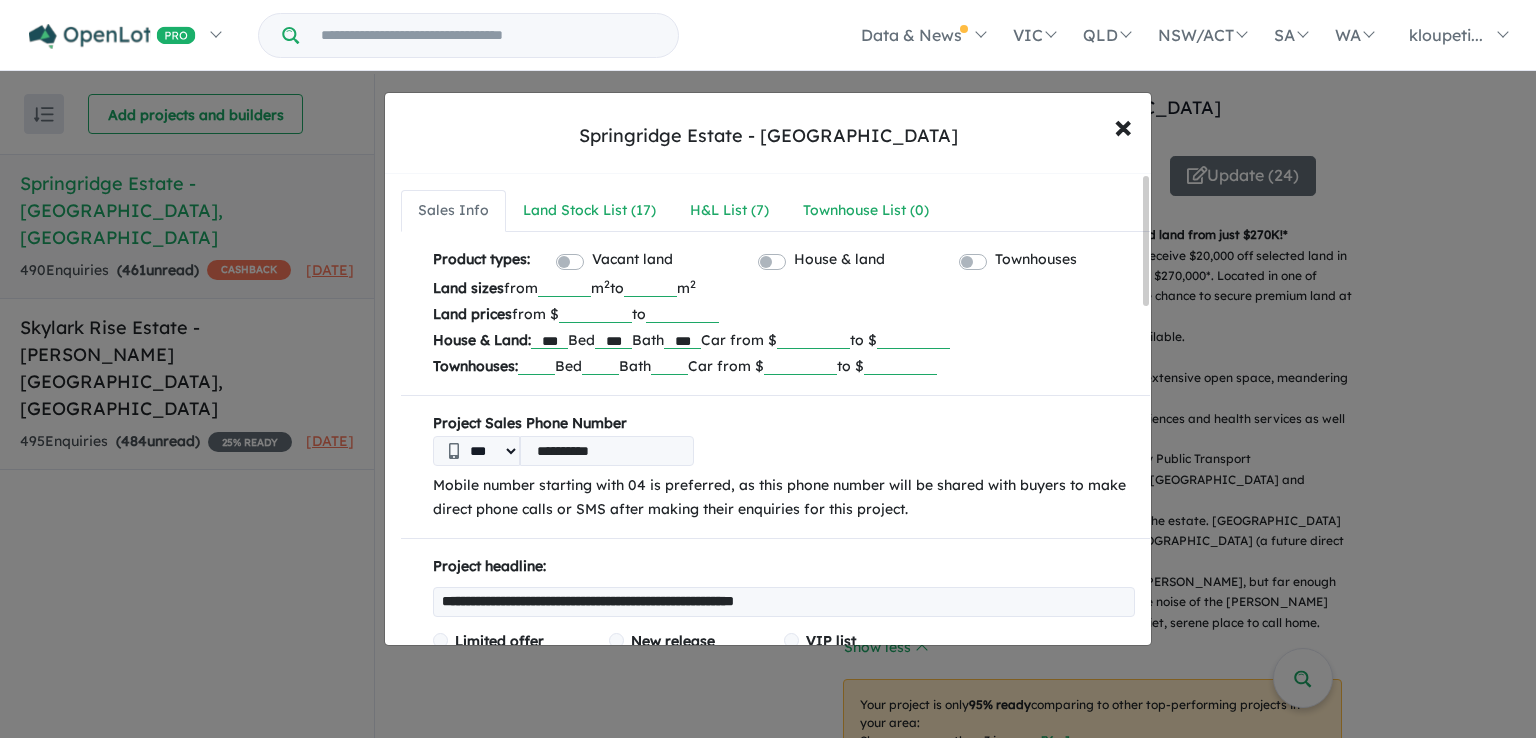 drag, startPoint x: 873, startPoint y: 338, endPoint x: 825, endPoint y: 332, distance: 48.373547 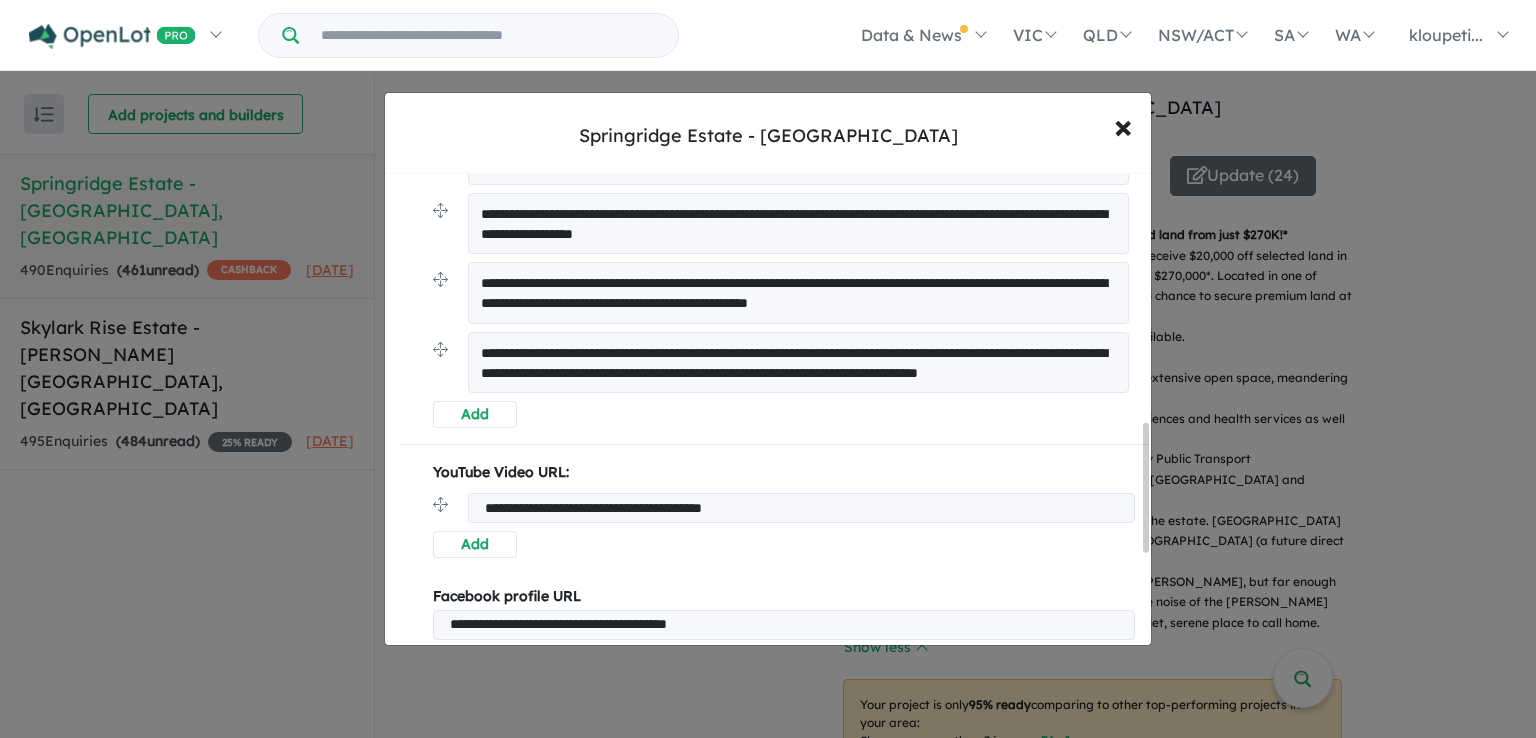 scroll, scrollTop: 1254, scrollLeft: 0, axis: vertical 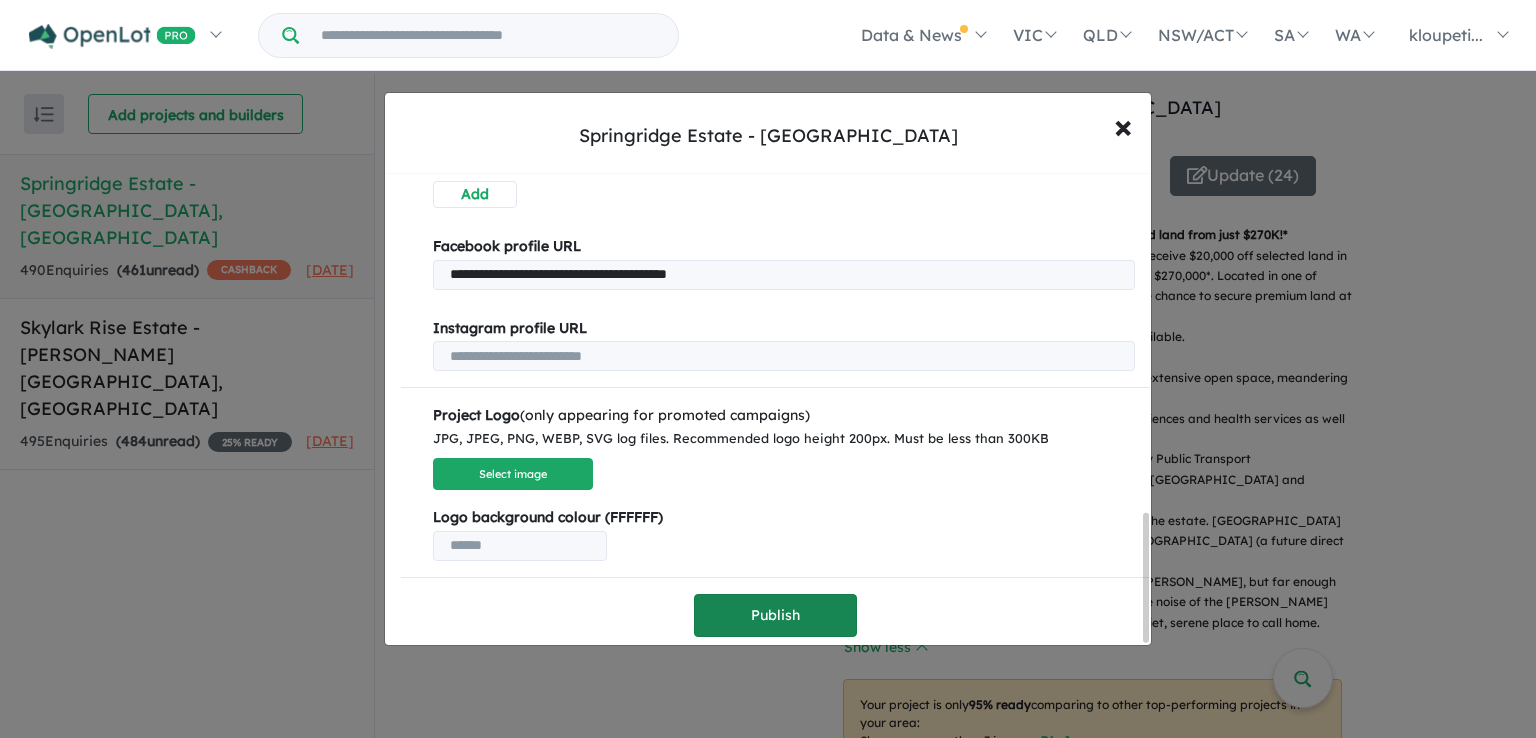 type on "******" 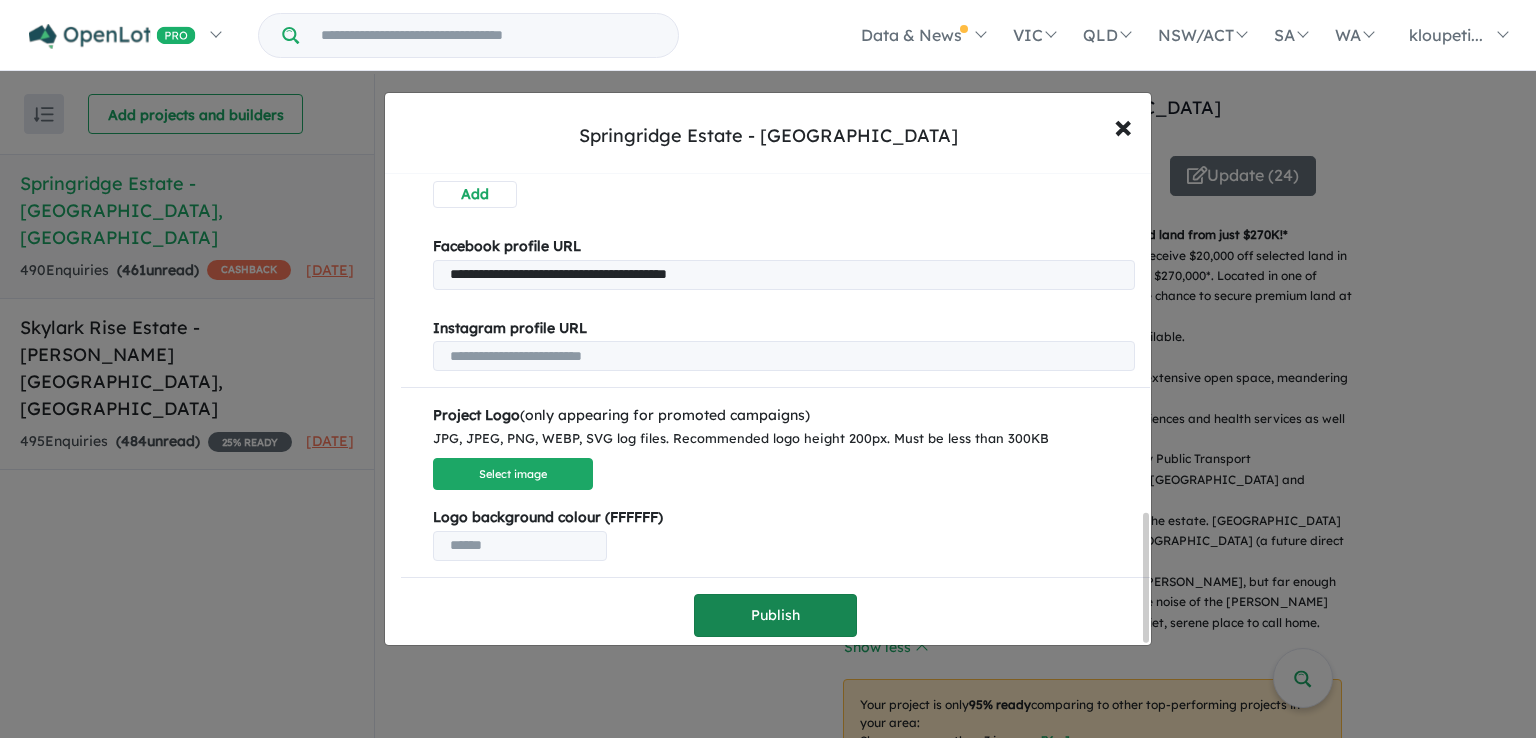 click on "Publish" at bounding box center [775, 615] 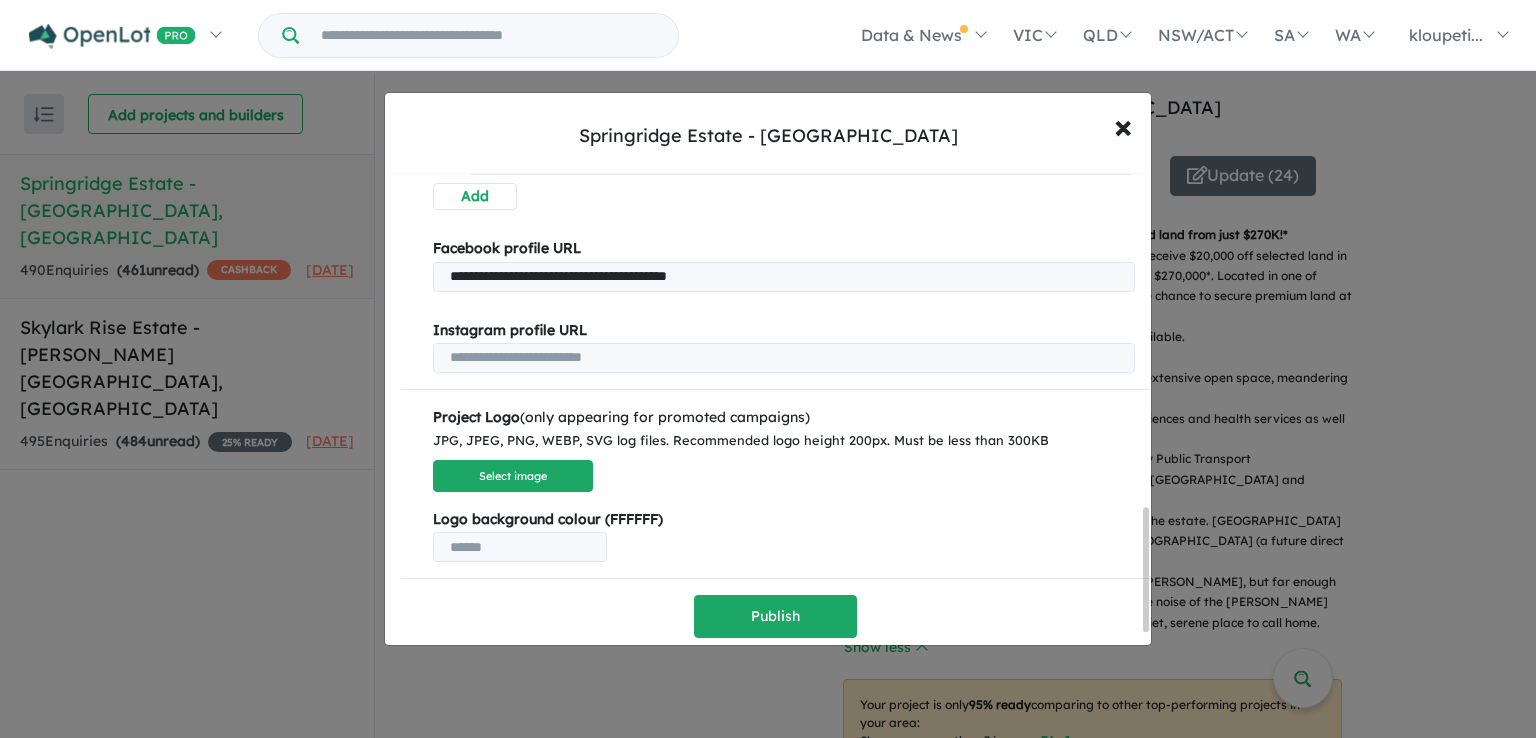 scroll, scrollTop: 1316, scrollLeft: 0, axis: vertical 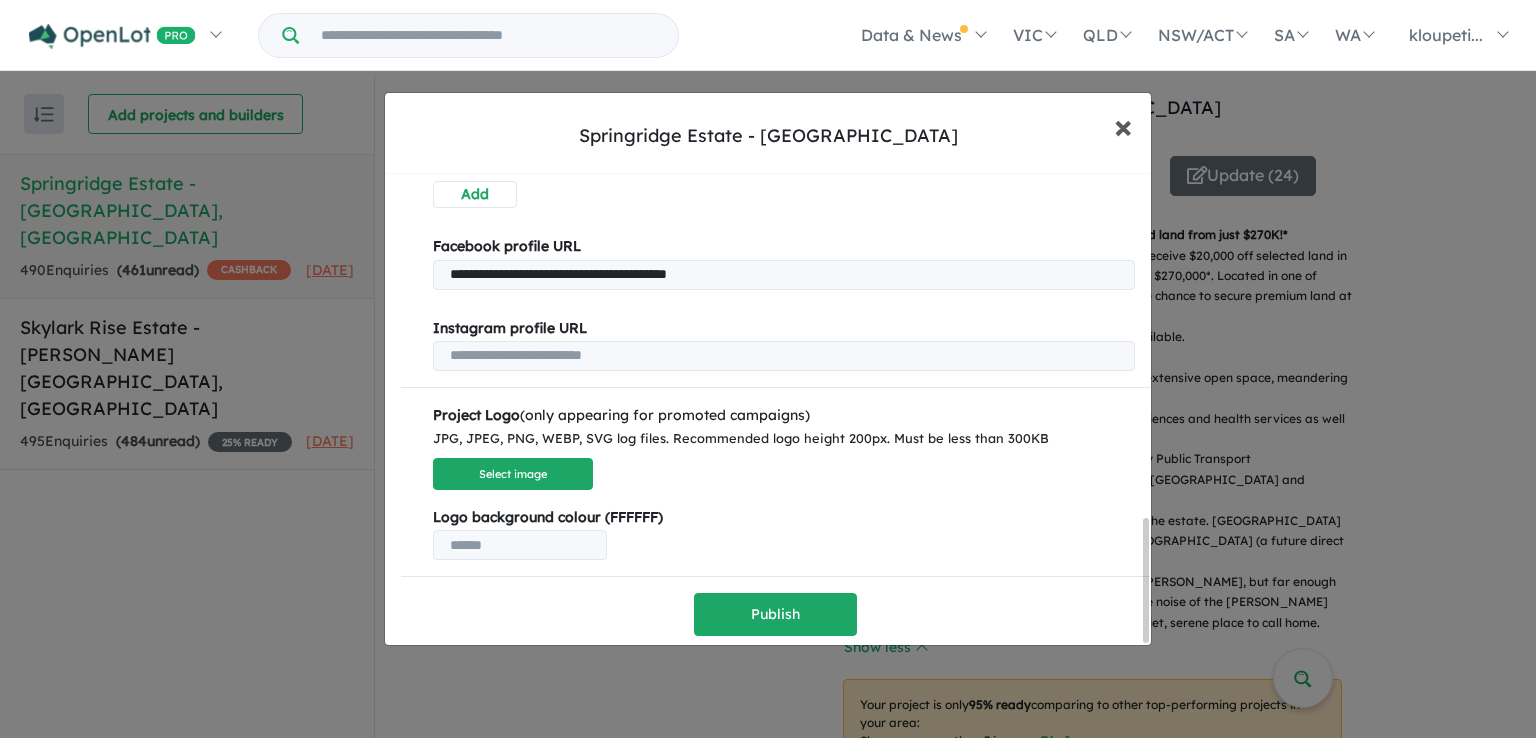 click on "×" at bounding box center (1123, 125) 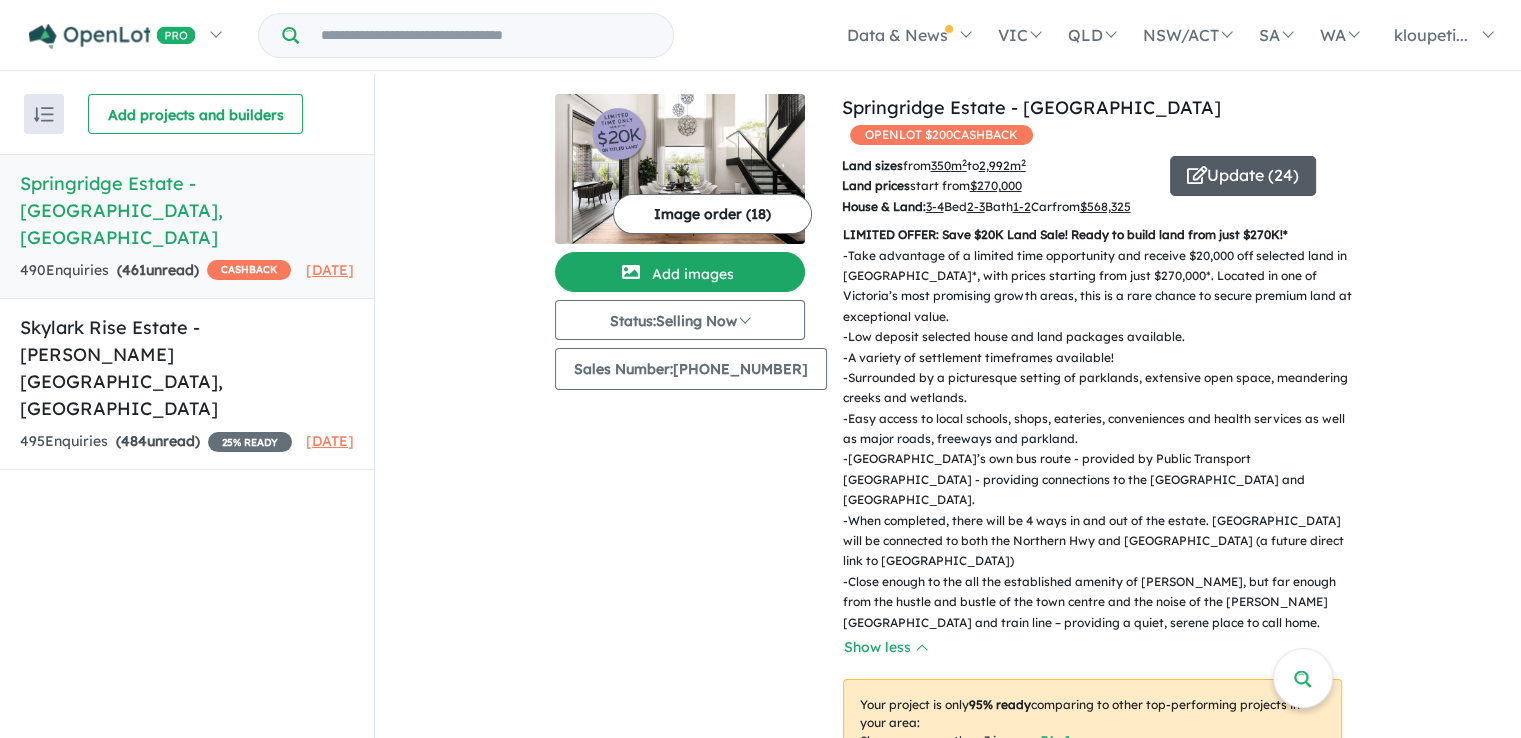 click on "Update ( 24 )" at bounding box center [1243, 176] 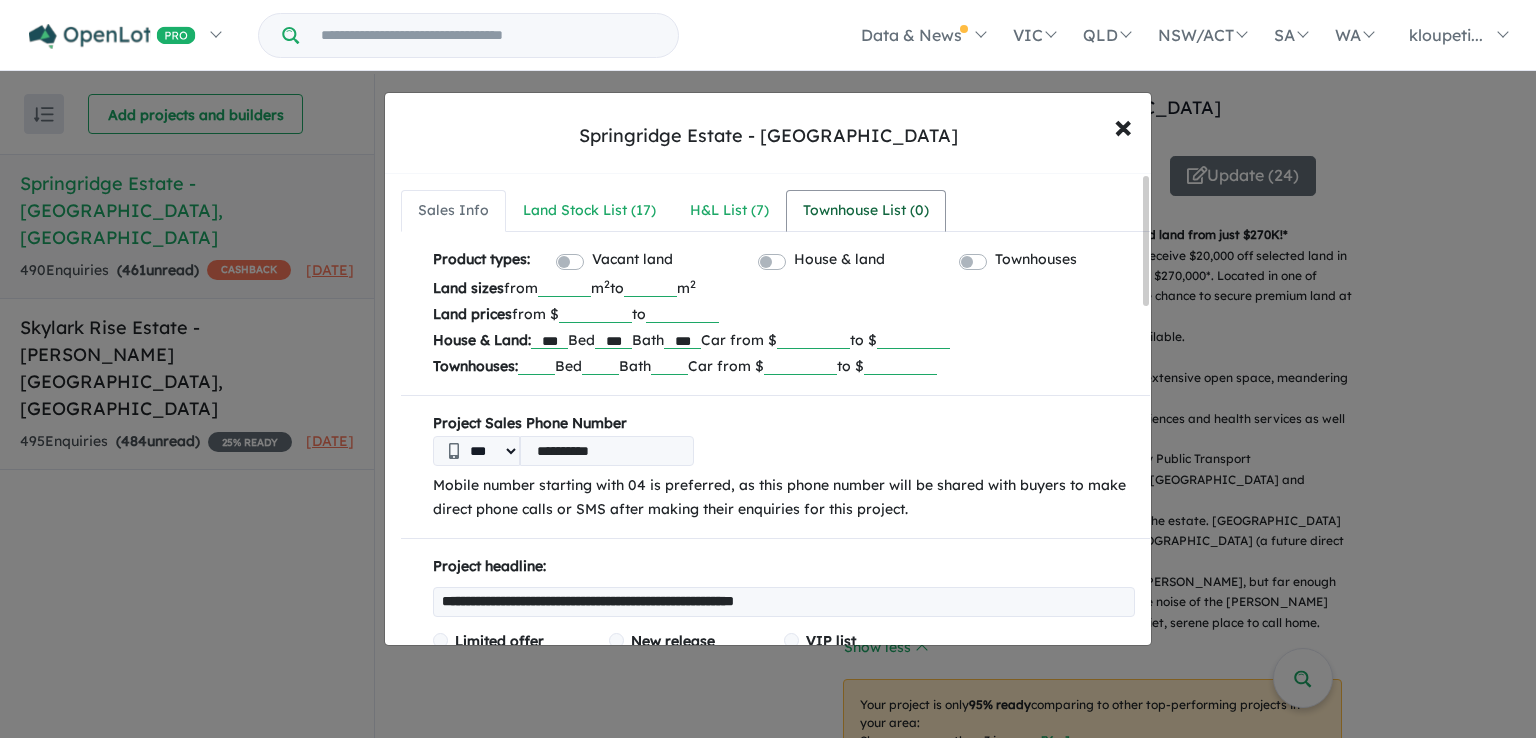 click on "Townhouse List ( 0 )" at bounding box center [866, 211] 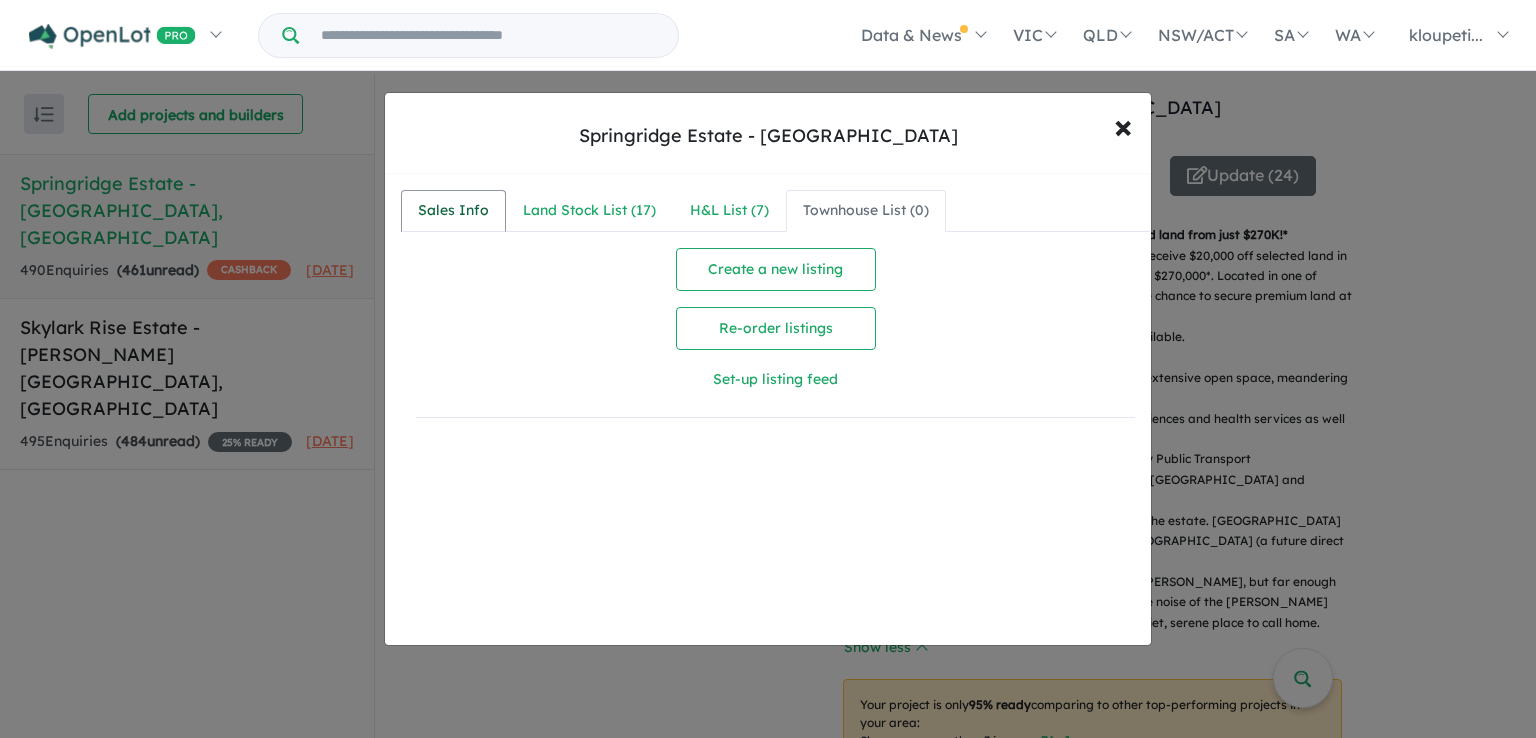 click on "Sales Info" at bounding box center [453, 211] 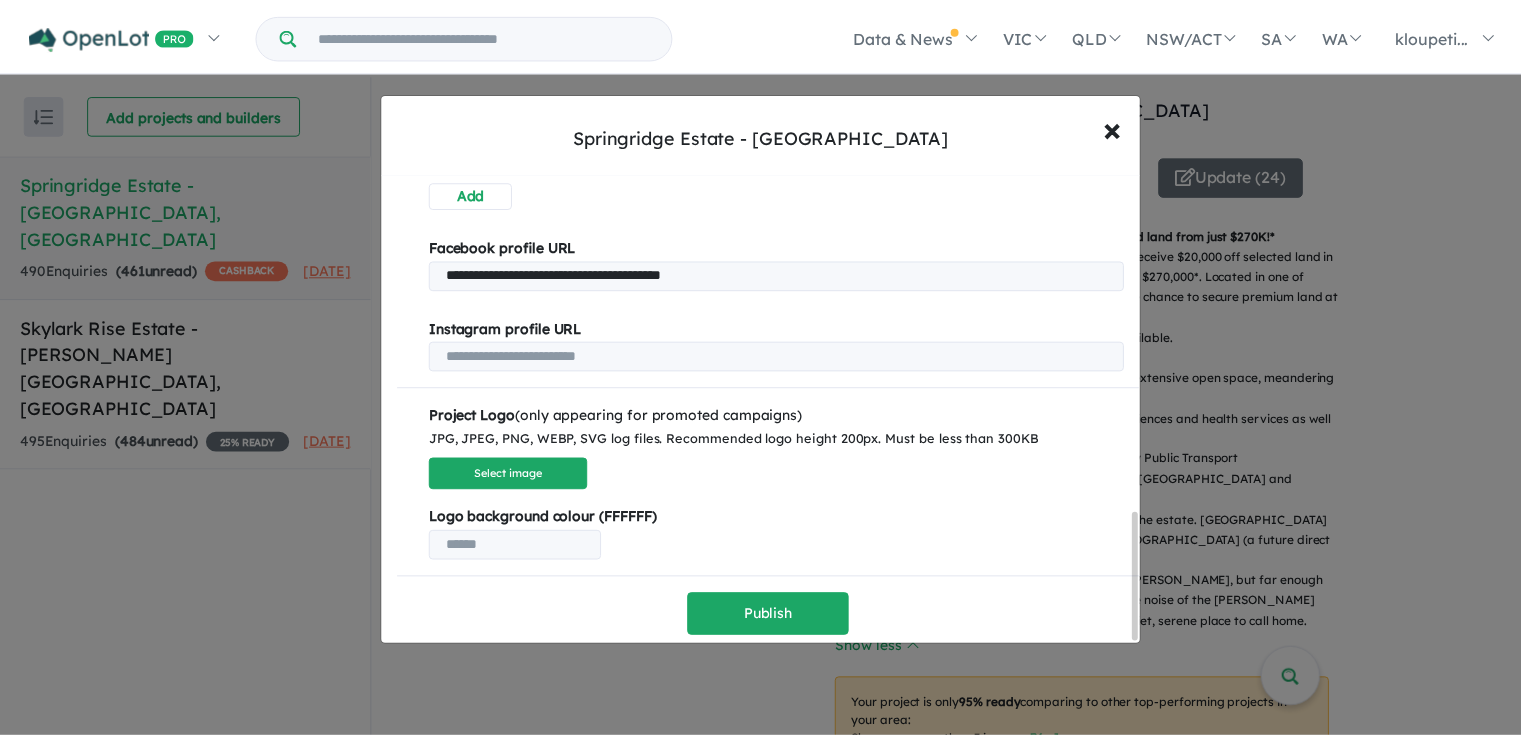 scroll, scrollTop: 1254, scrollLeft: 0, axis: vertical 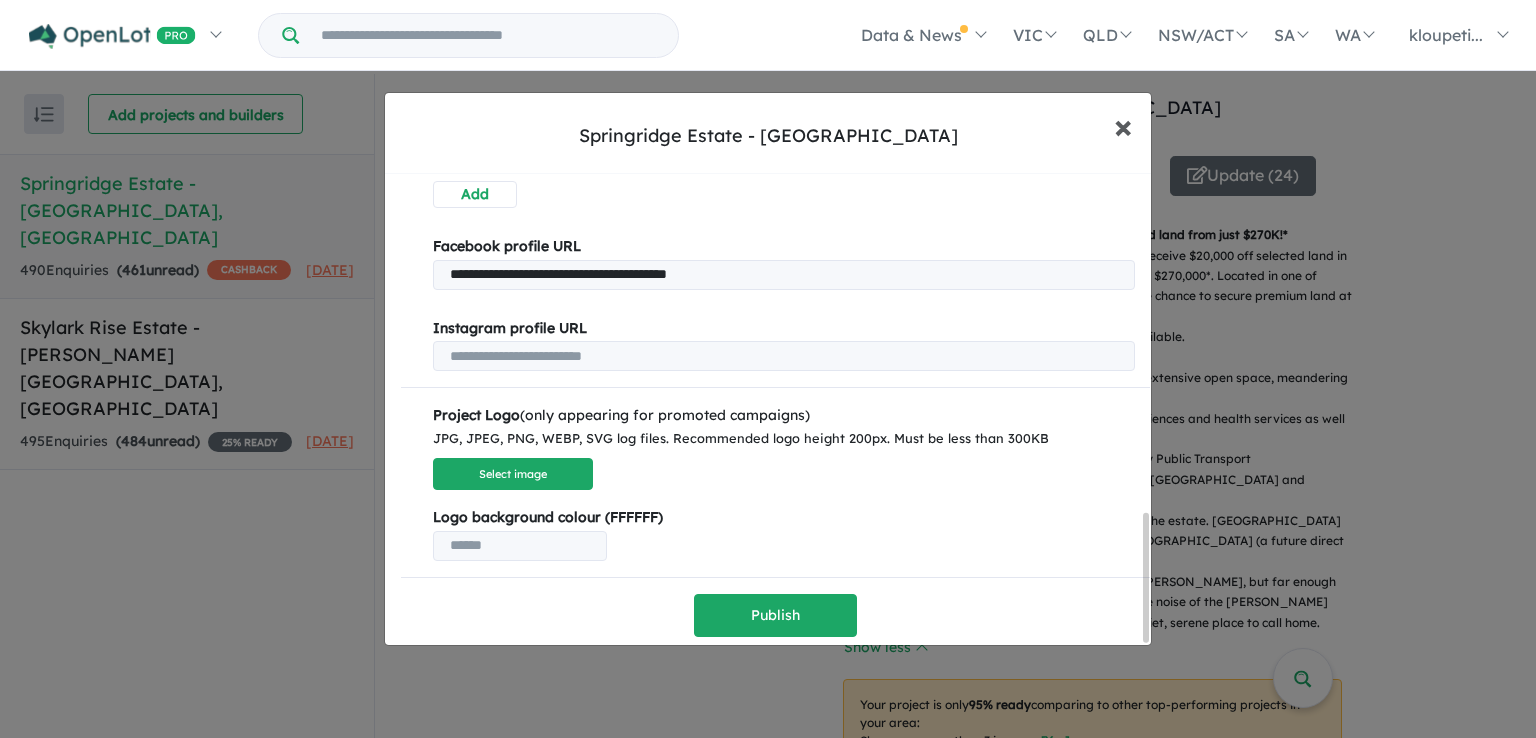 click on "×" at bounding box center (1123, 125) 